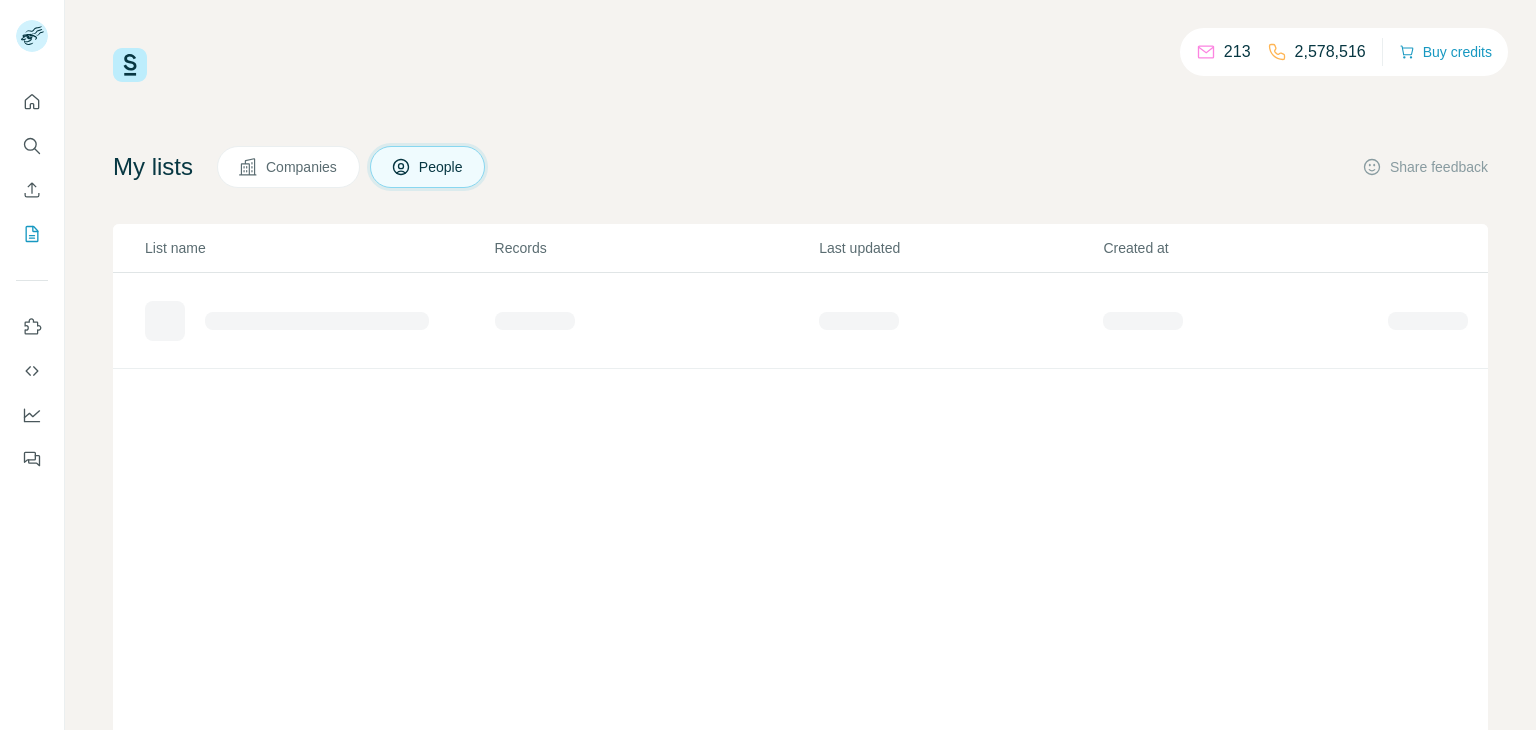 scroll, scrollTop: 0, scrollLeft: 0, axis: both 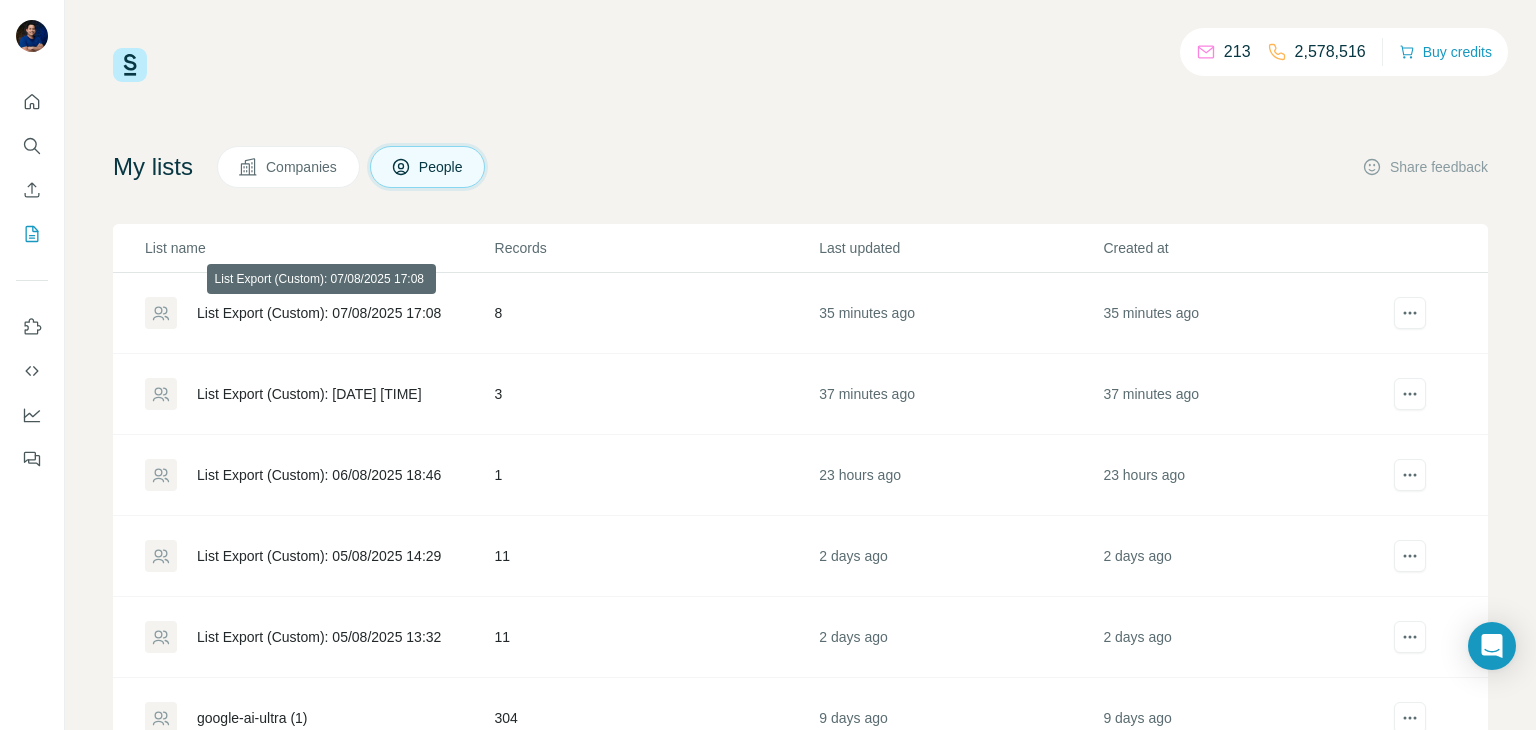 click on "List Export (Custom): 07/08/2025 17:08" at bounding box center [319, 313] 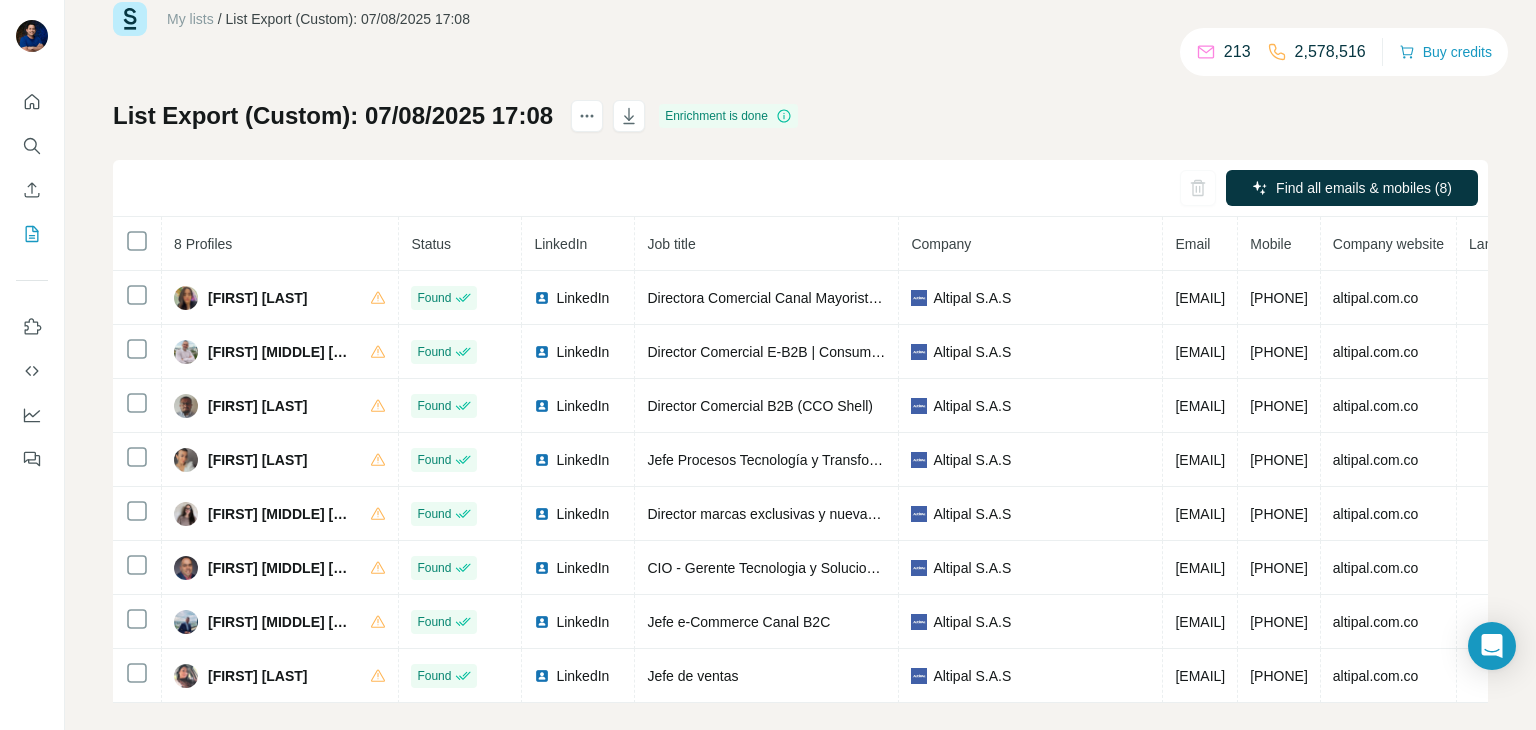 scroll, scrollTop: 0, scrollLeft: 0, axis: both 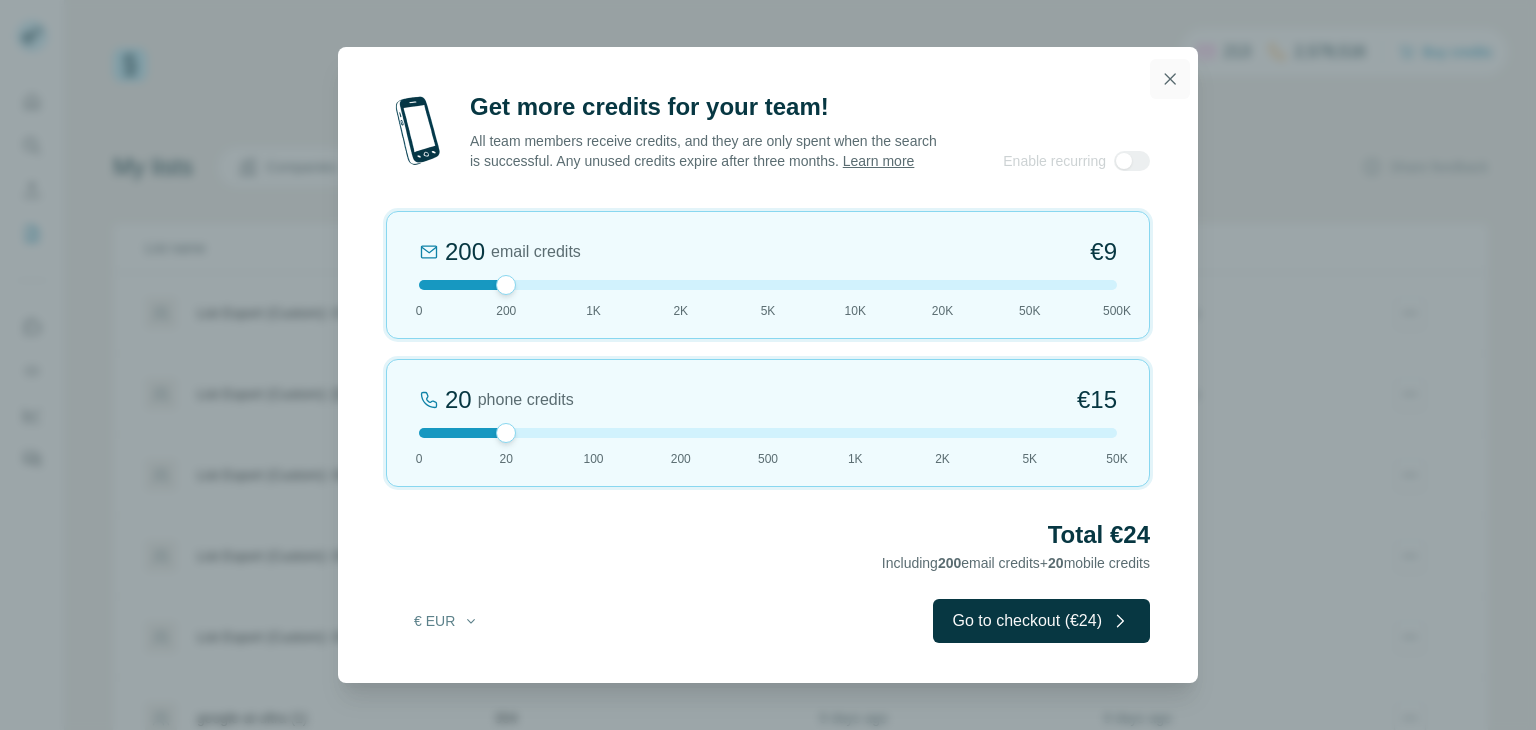 click 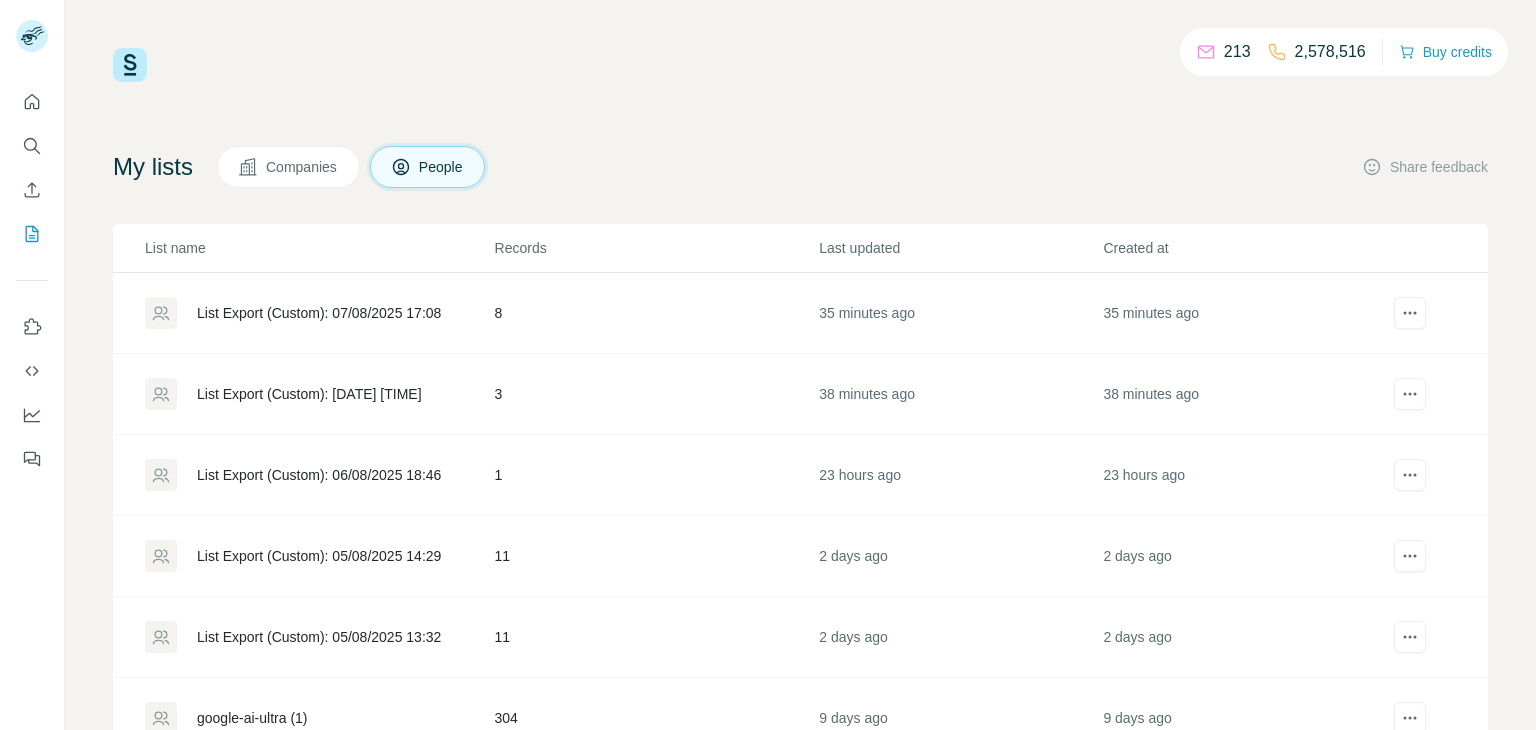 drag, startPoint x: 1206, startPoint y: 51, endPoint x: 1228, endPoint y: 52, distance: 22.022715 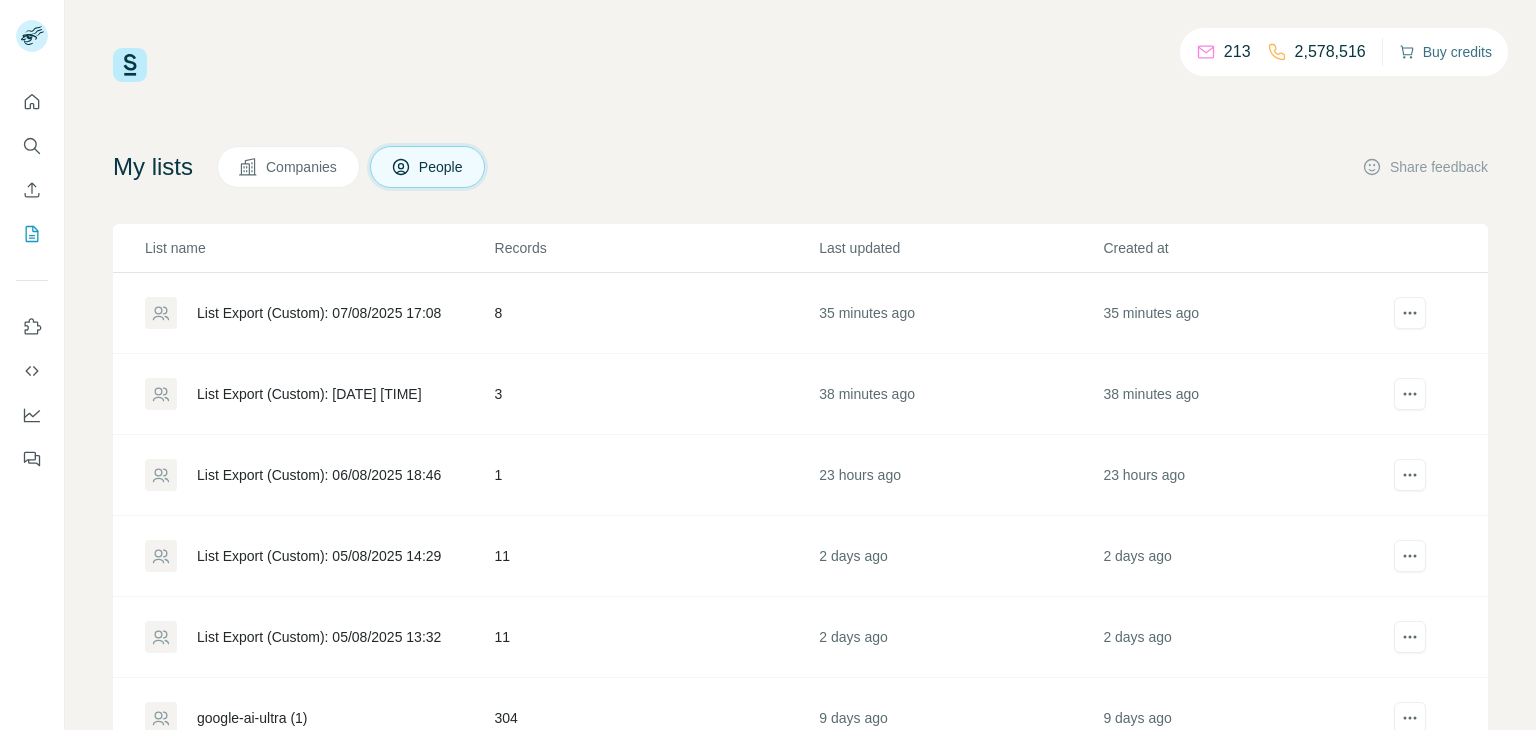 click on "Buy credits" at bounding box center [1445, 52] 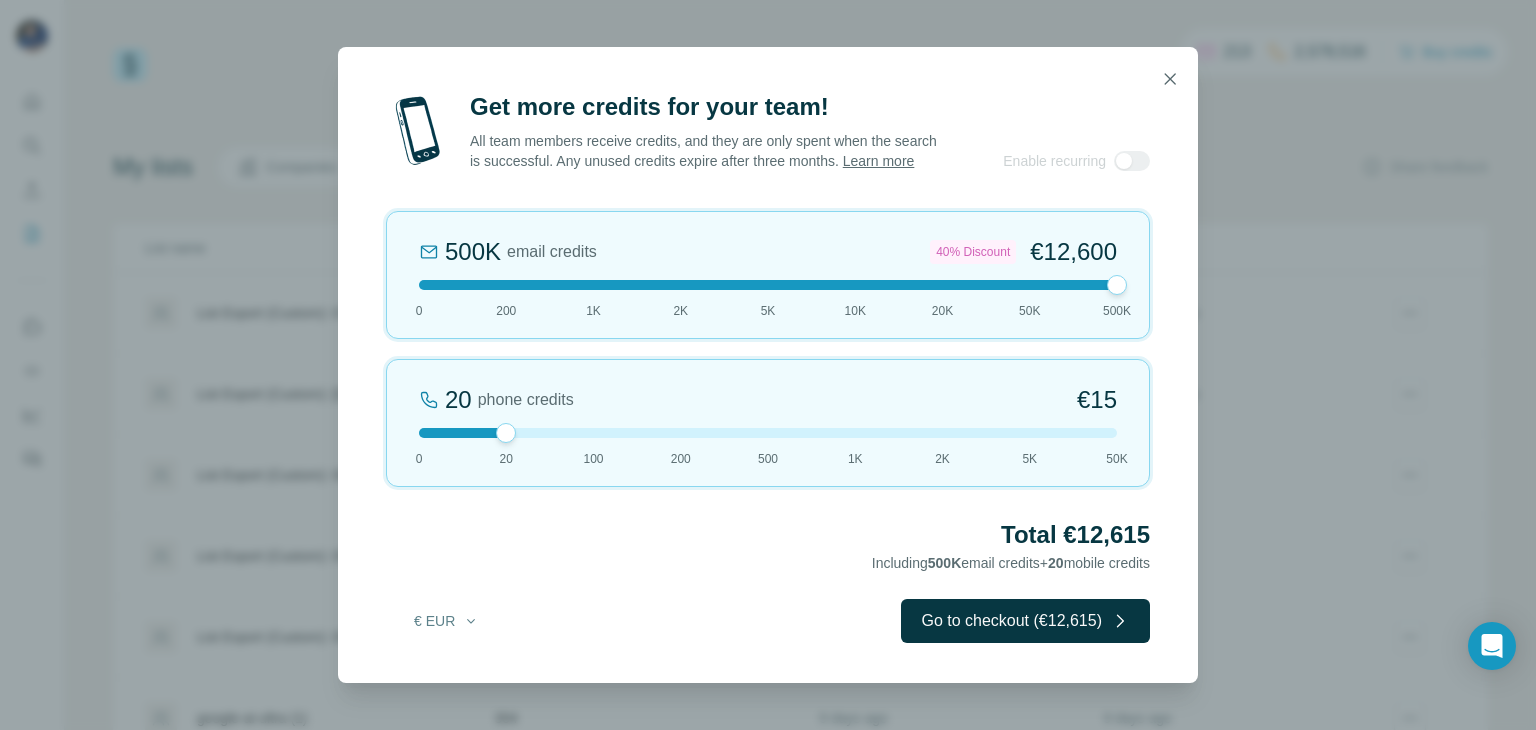 drag, startPoint x: 504, startPoint y: 295, endPoint x: 1100, endPoint y: 293, distance: 596.00336 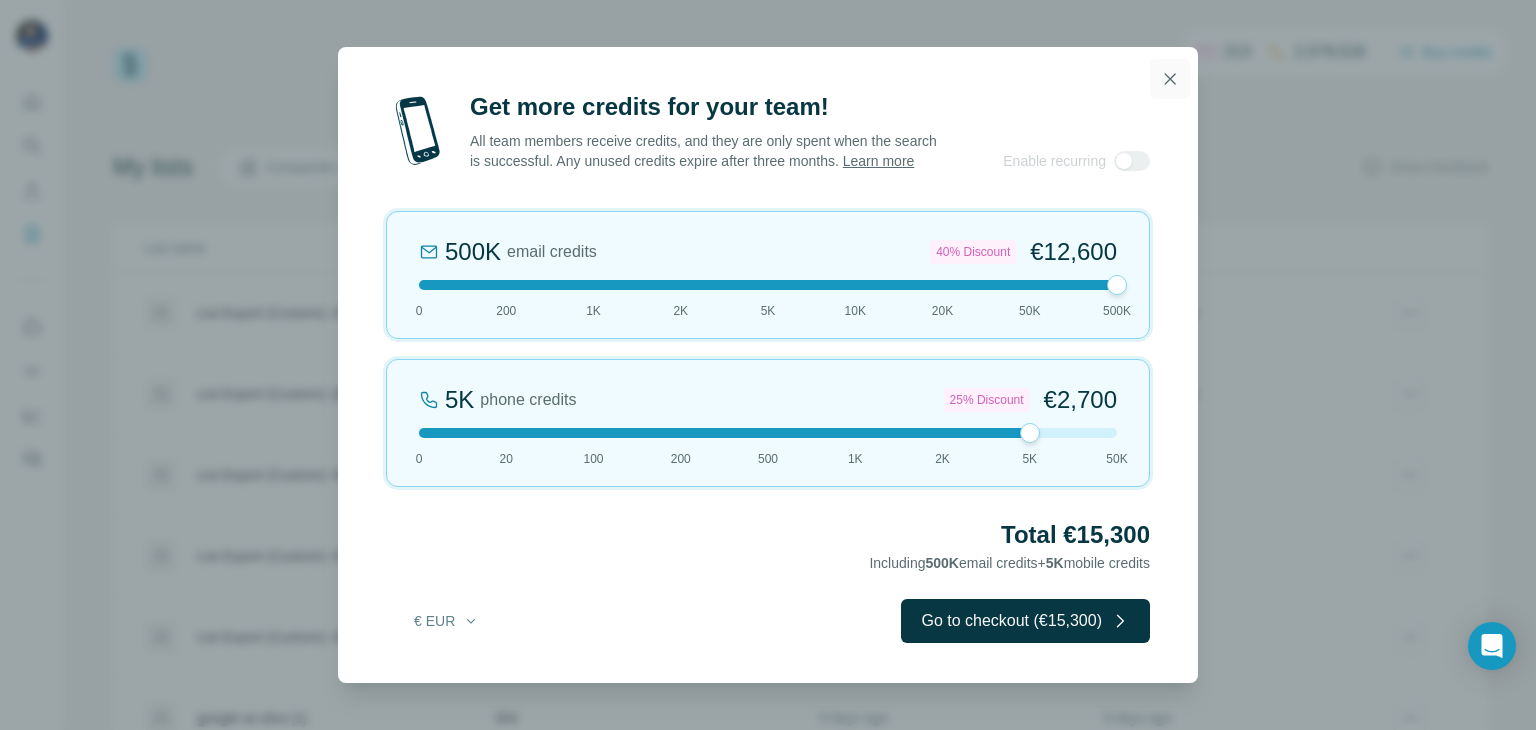click 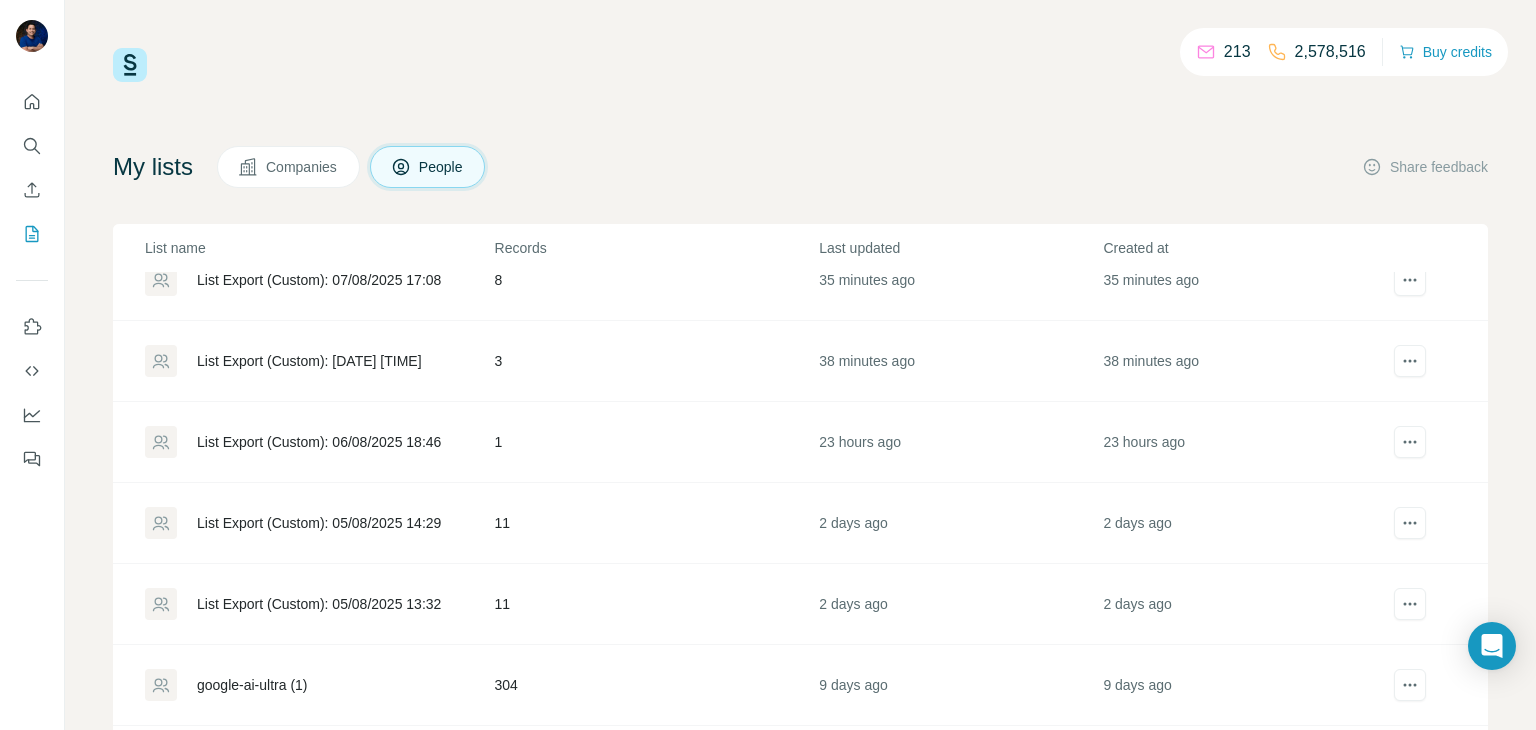 scroll, scrollTop: 74, scrollLeft: 0, axis: vertical 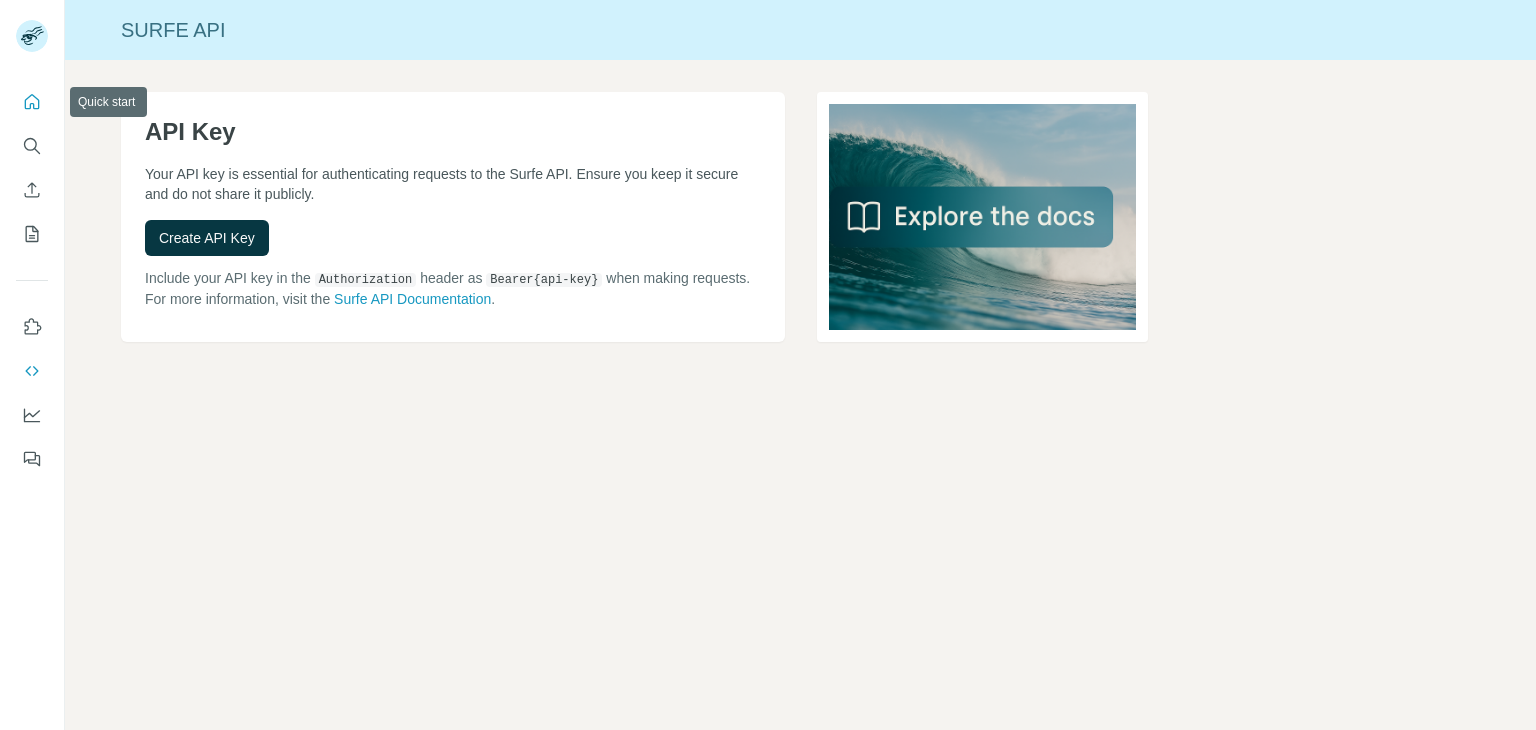 click 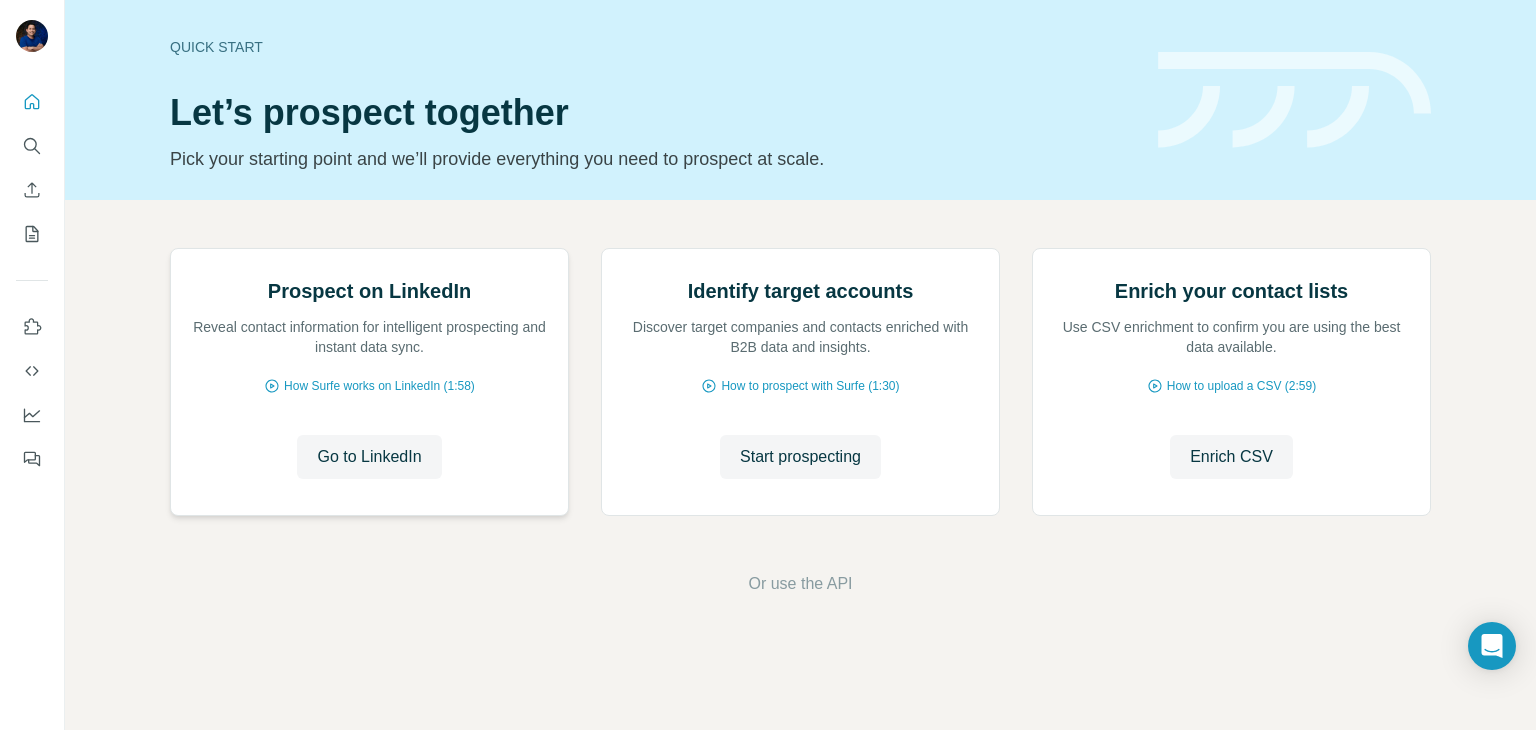 scroll, scrollTop: 31, scrollLeft: 0, axis: vertical 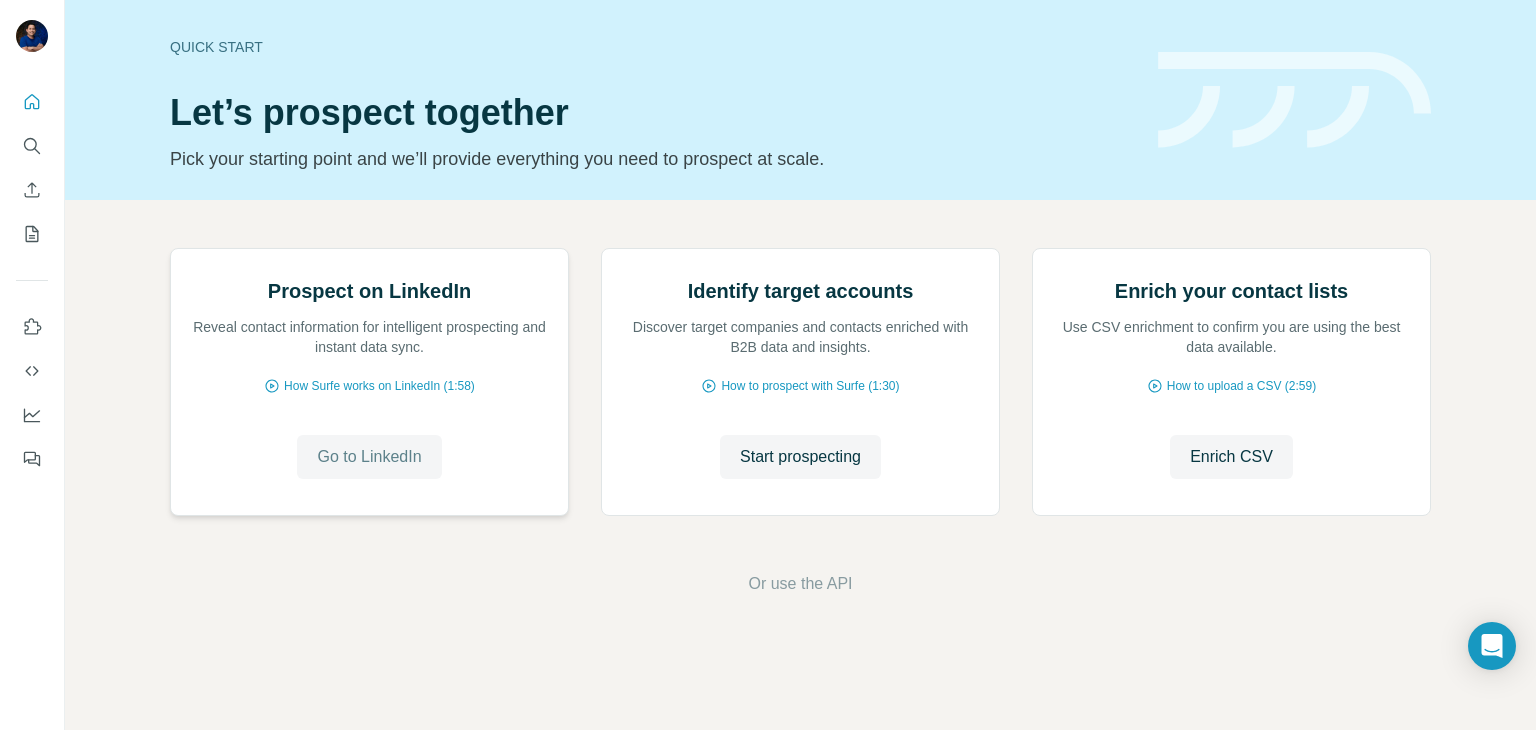 click on "Go to LinkedIn" at bounding box center (369, 457) 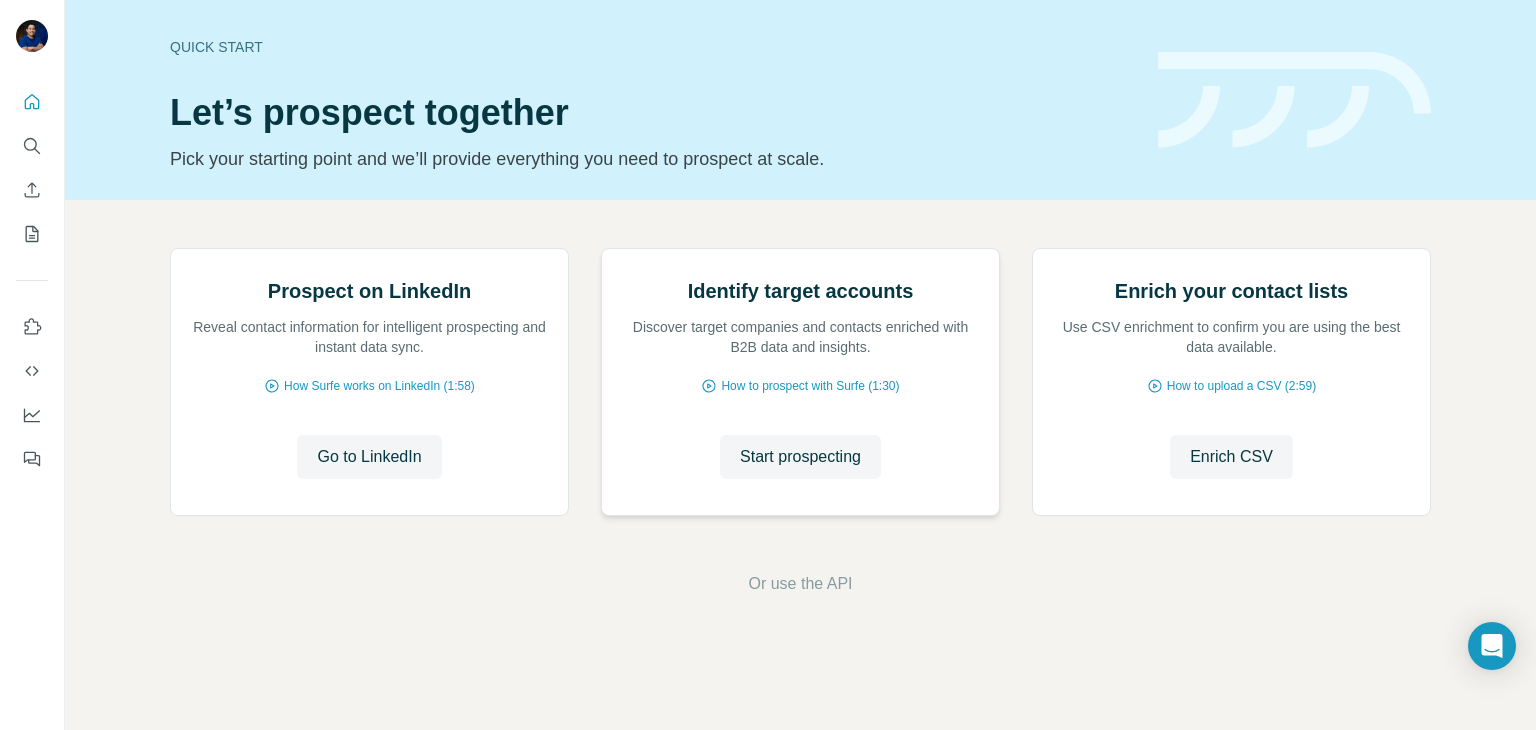 scroll, scrollTop: 60, scrollLeft: 0, axis: vertical 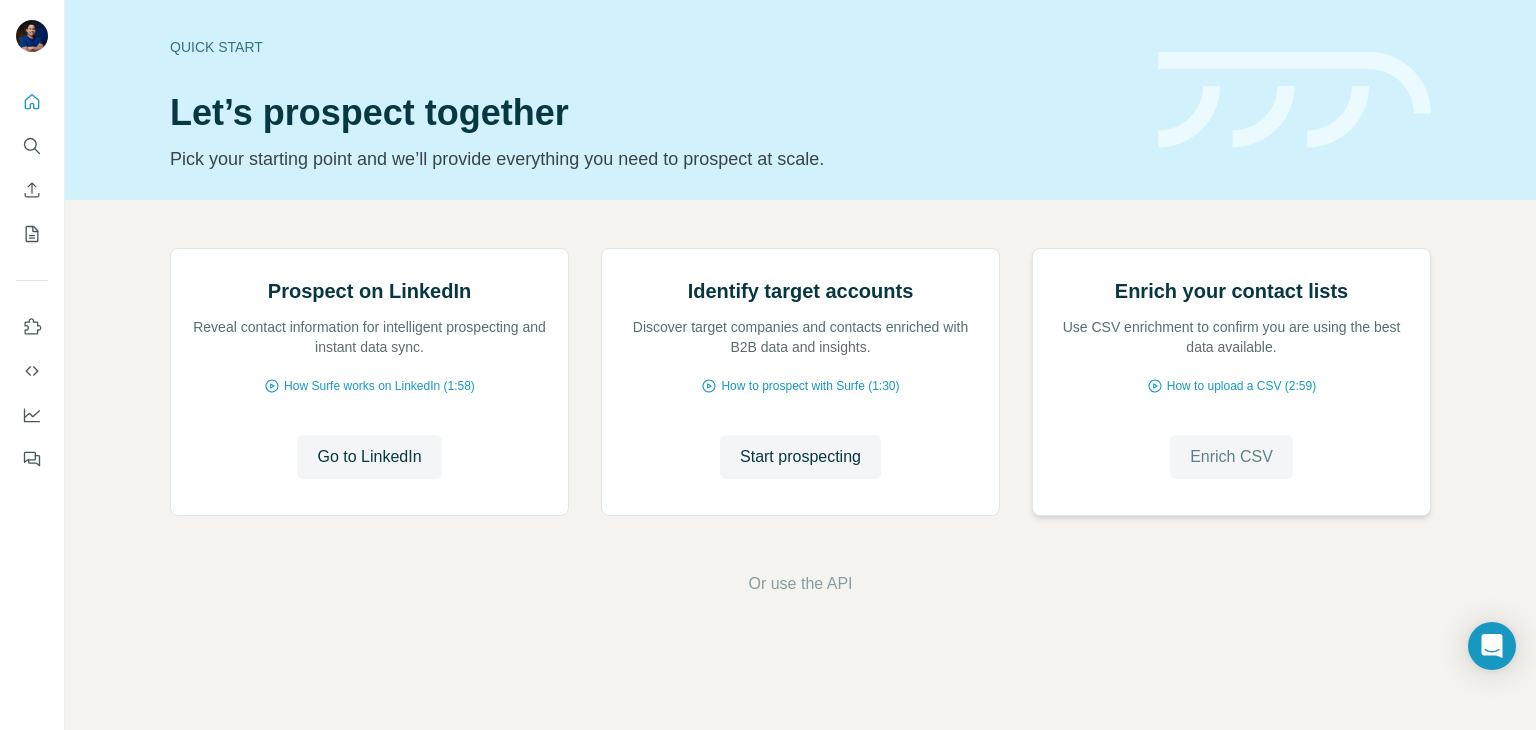 click on "Enrich CSV" at bounding box center [1231, 457] 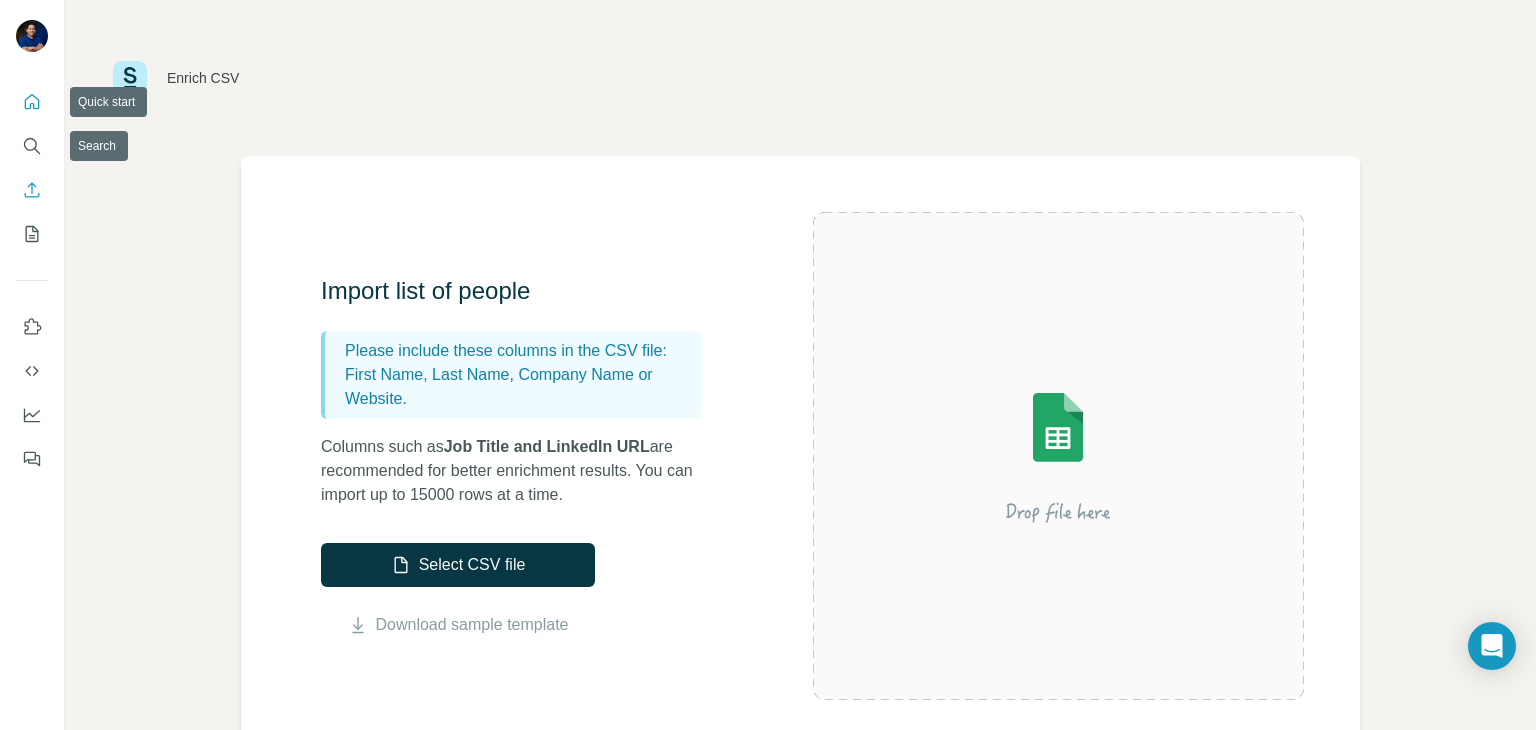 click 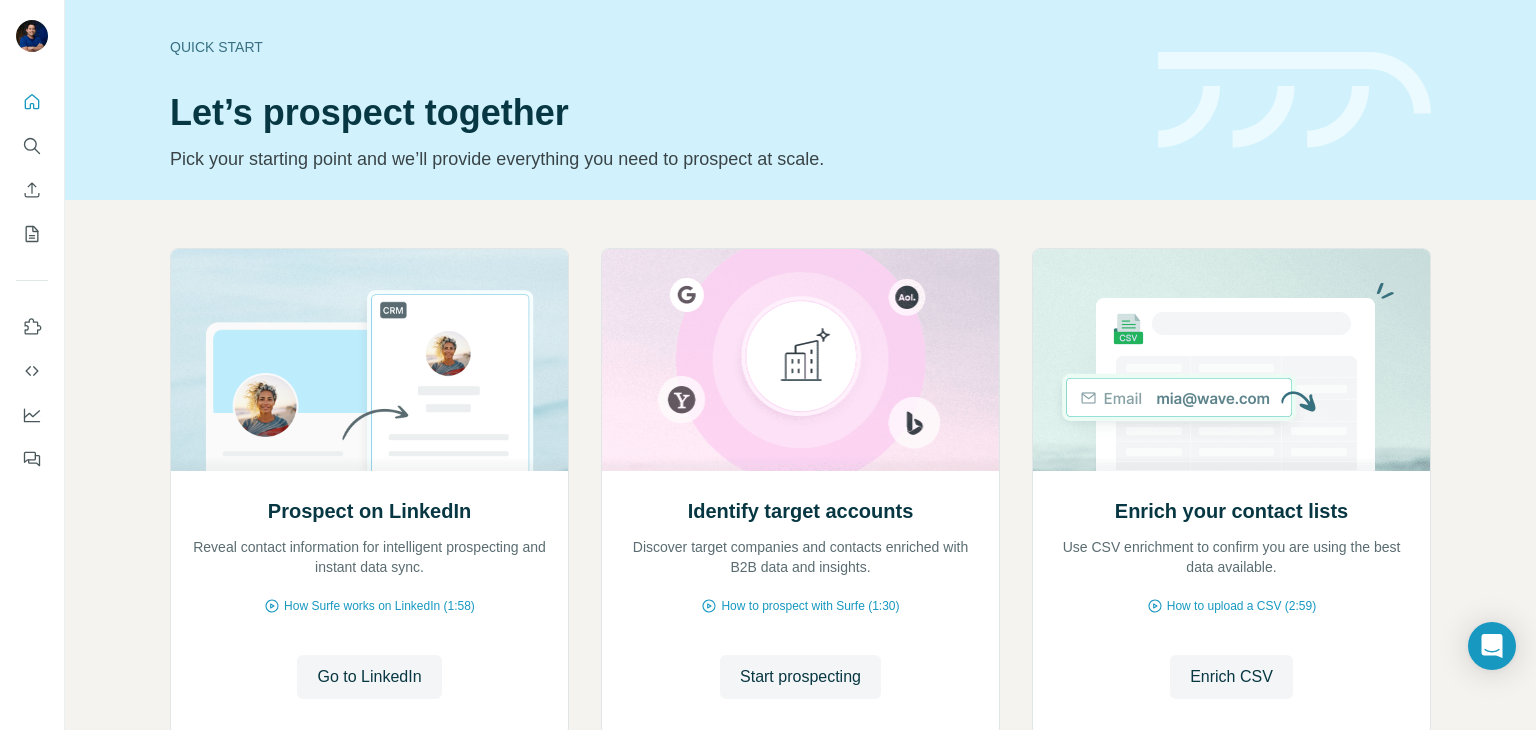 click on "Quick start" at bounding box center [652, 47] 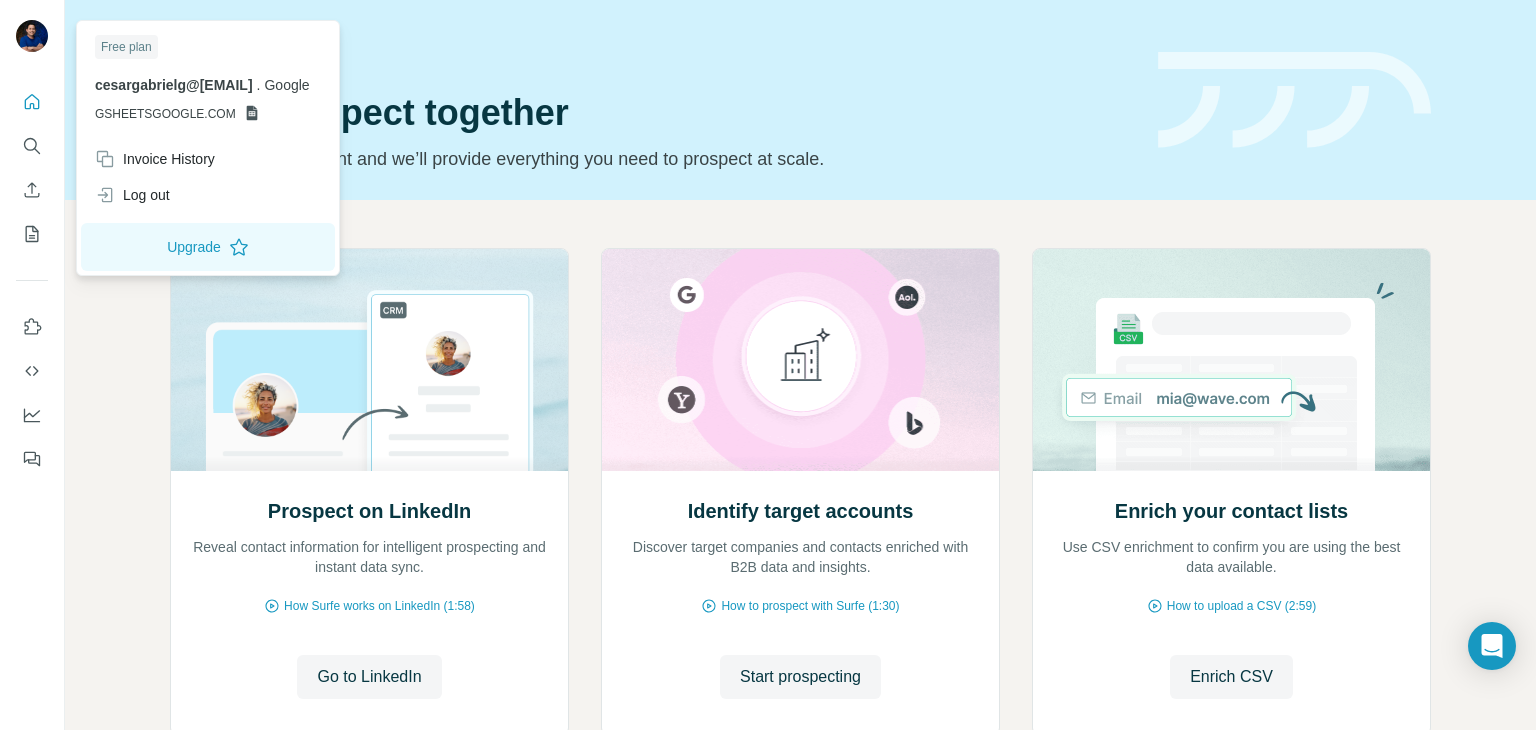 click 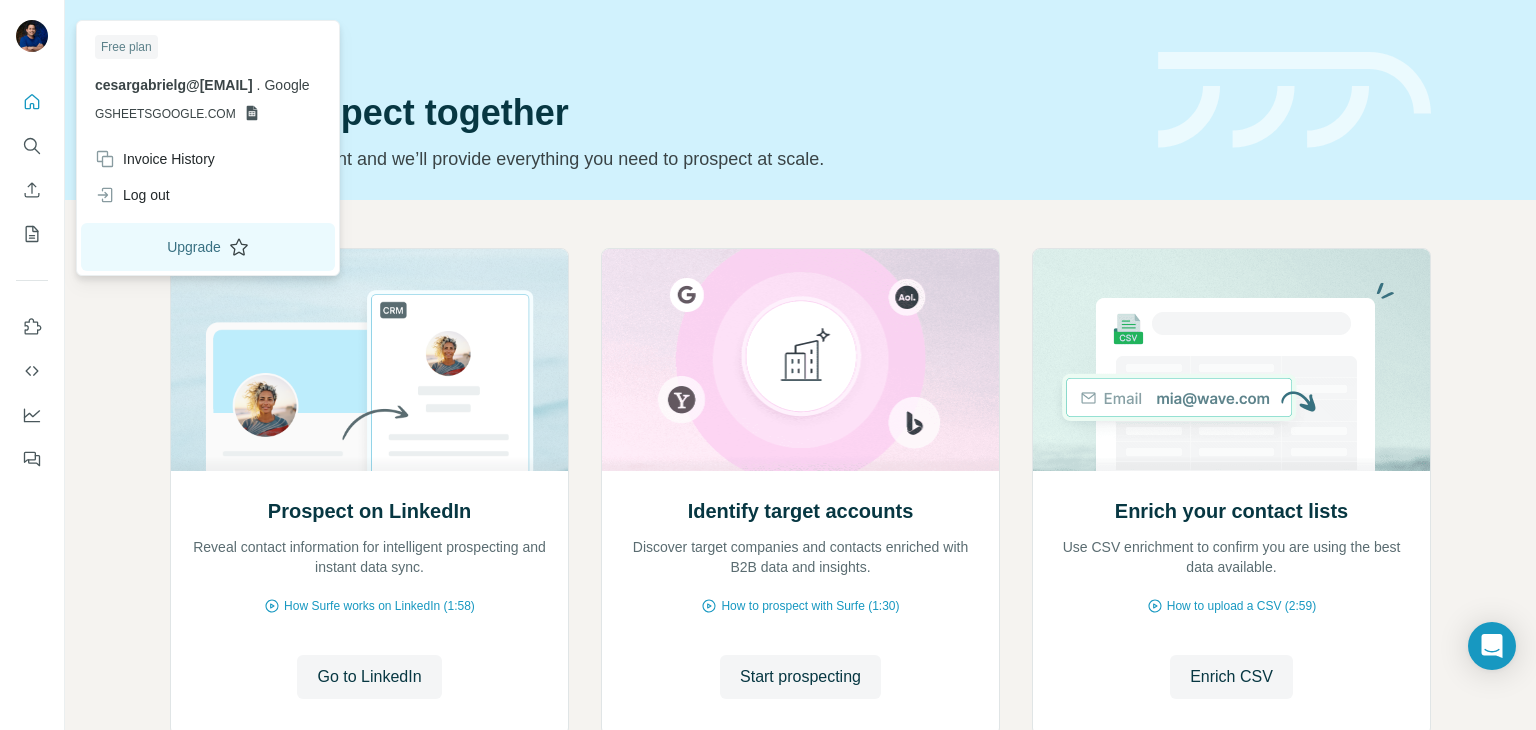 click 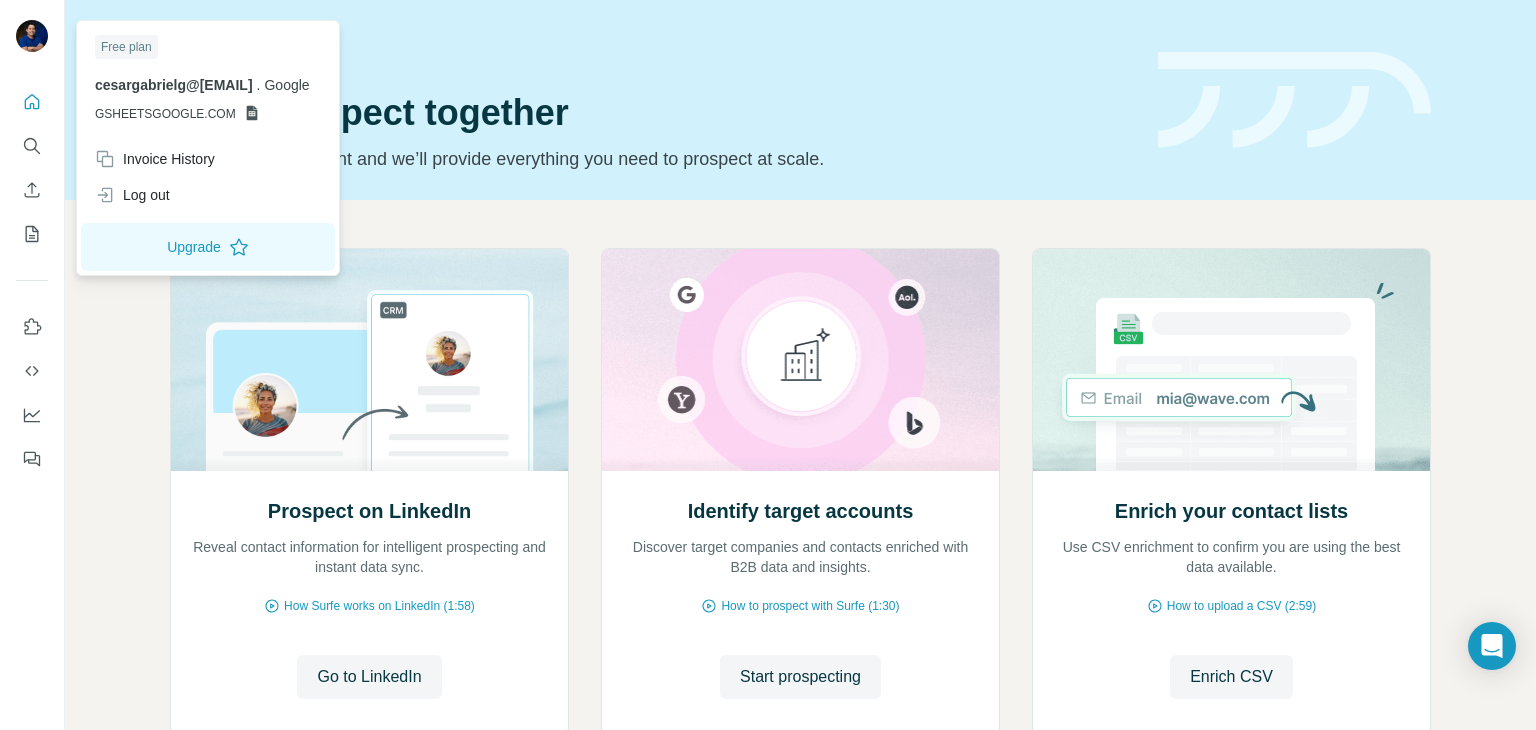 click on "Free plan" at bounding box center [126, 47] 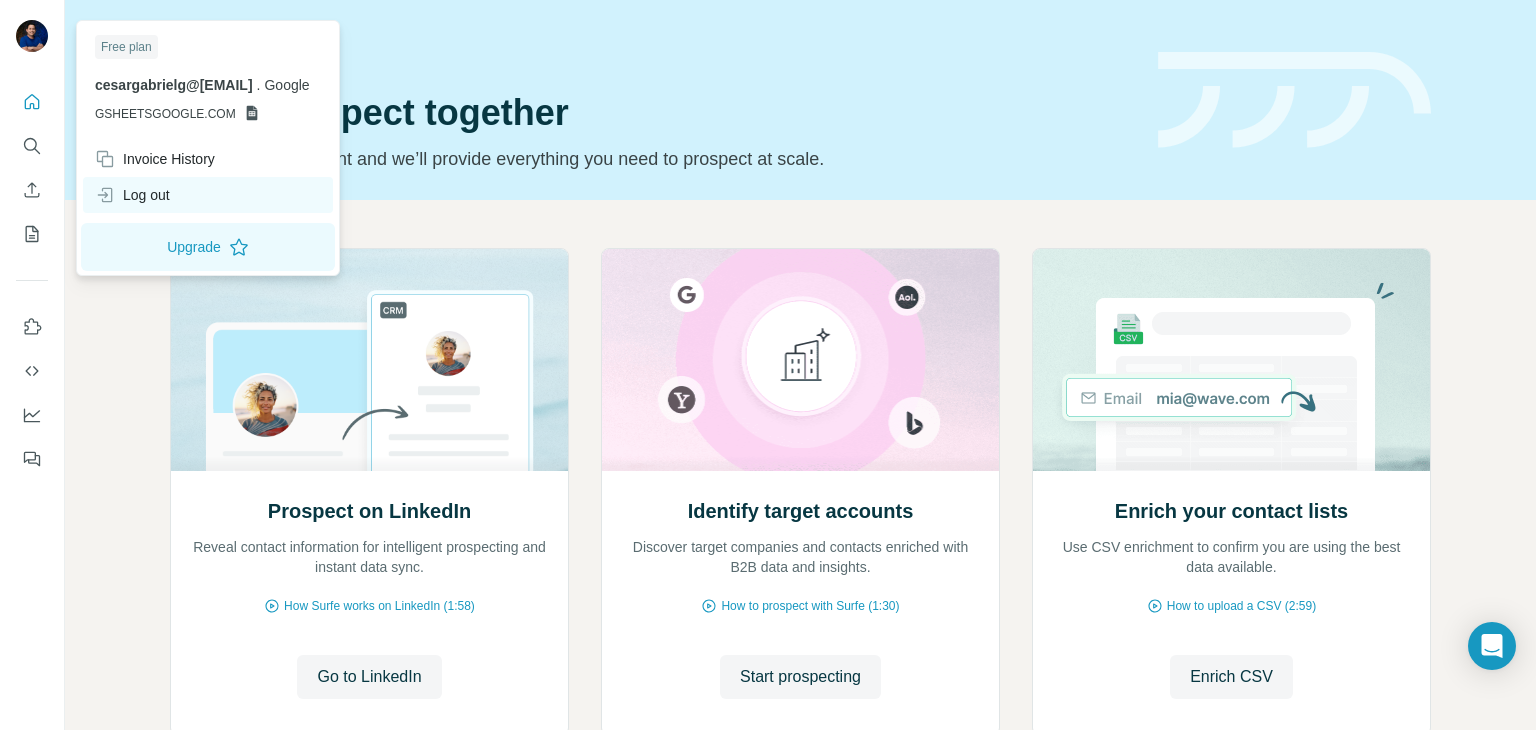 click on "Log out" at bounding box center [132, 195] 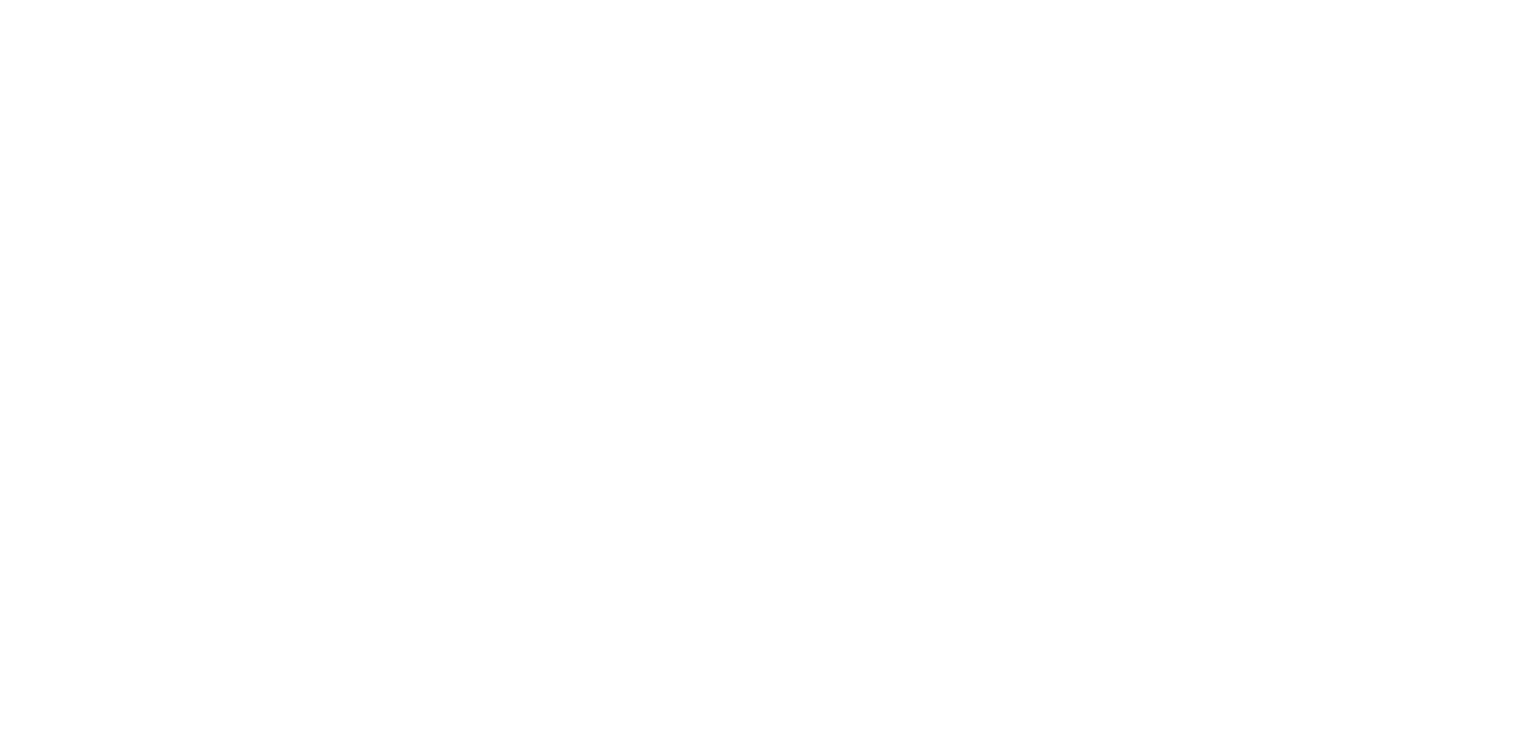 click at bounding box center (768, 0) 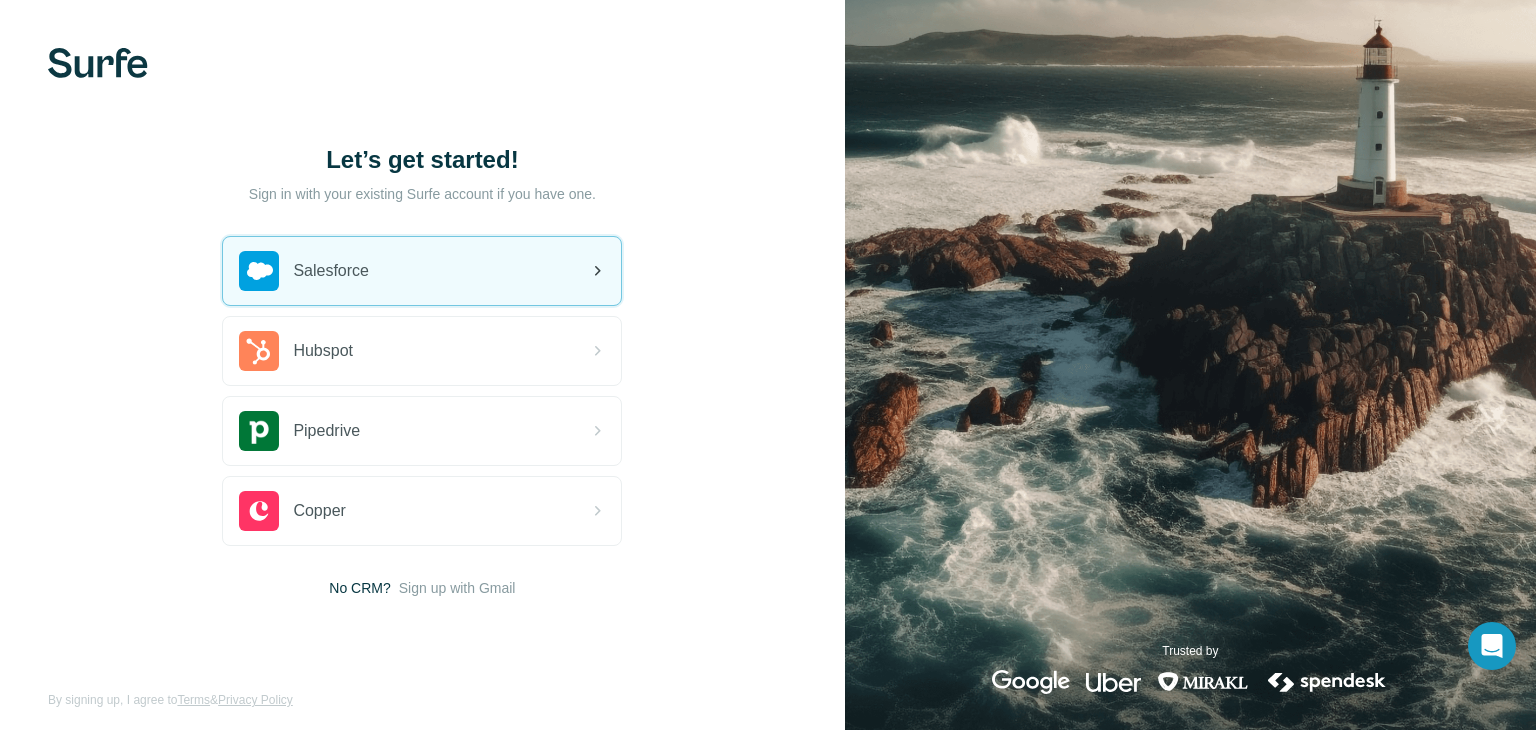 click on "Salesforce" at bounding box center [422, 271] 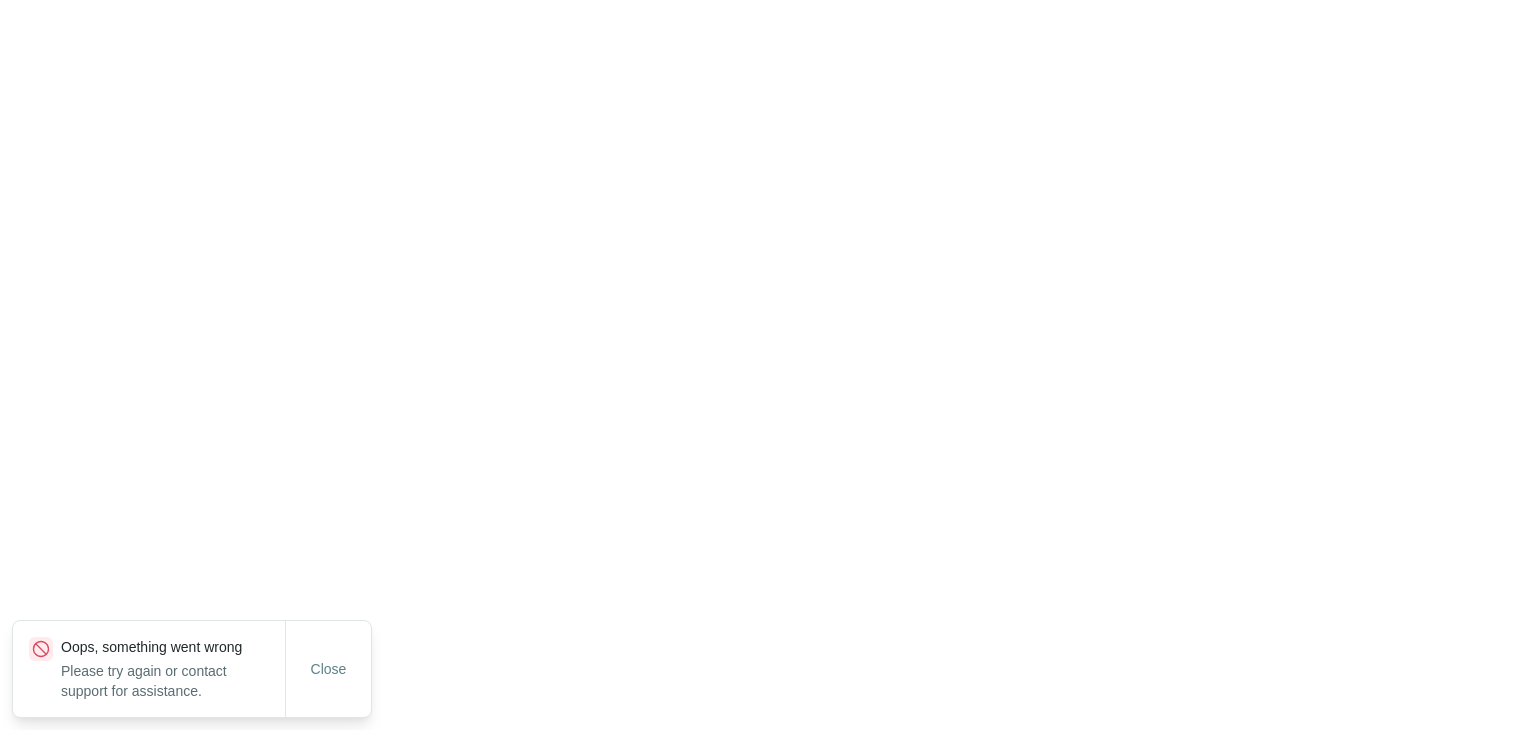 scroll, scrollTop: 0, scrollLeft: 0, axis: both 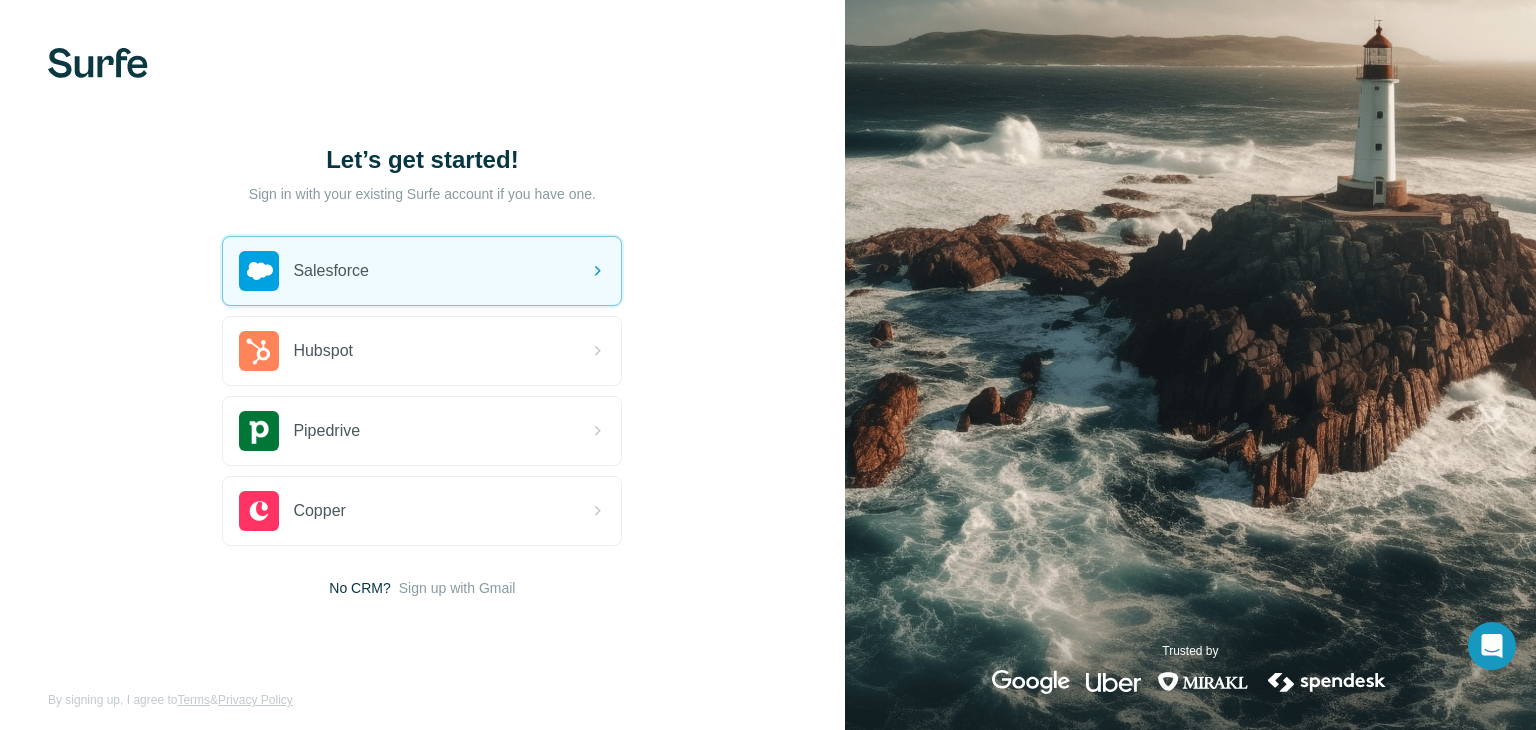 click on "Salesforce" at bounding box center (422, 271) 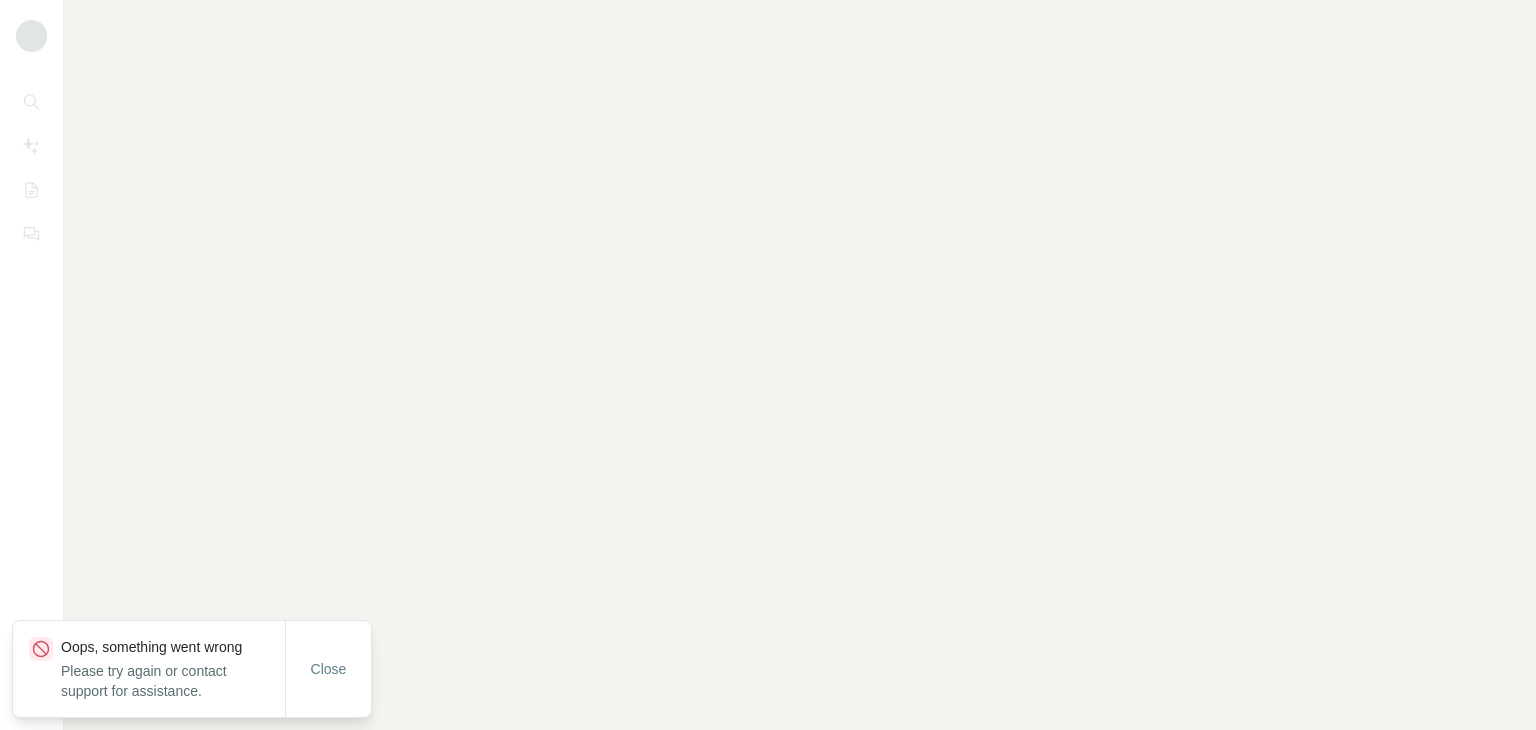 scroll, scrollTop: 0, scrollLeft: 0, axis: both 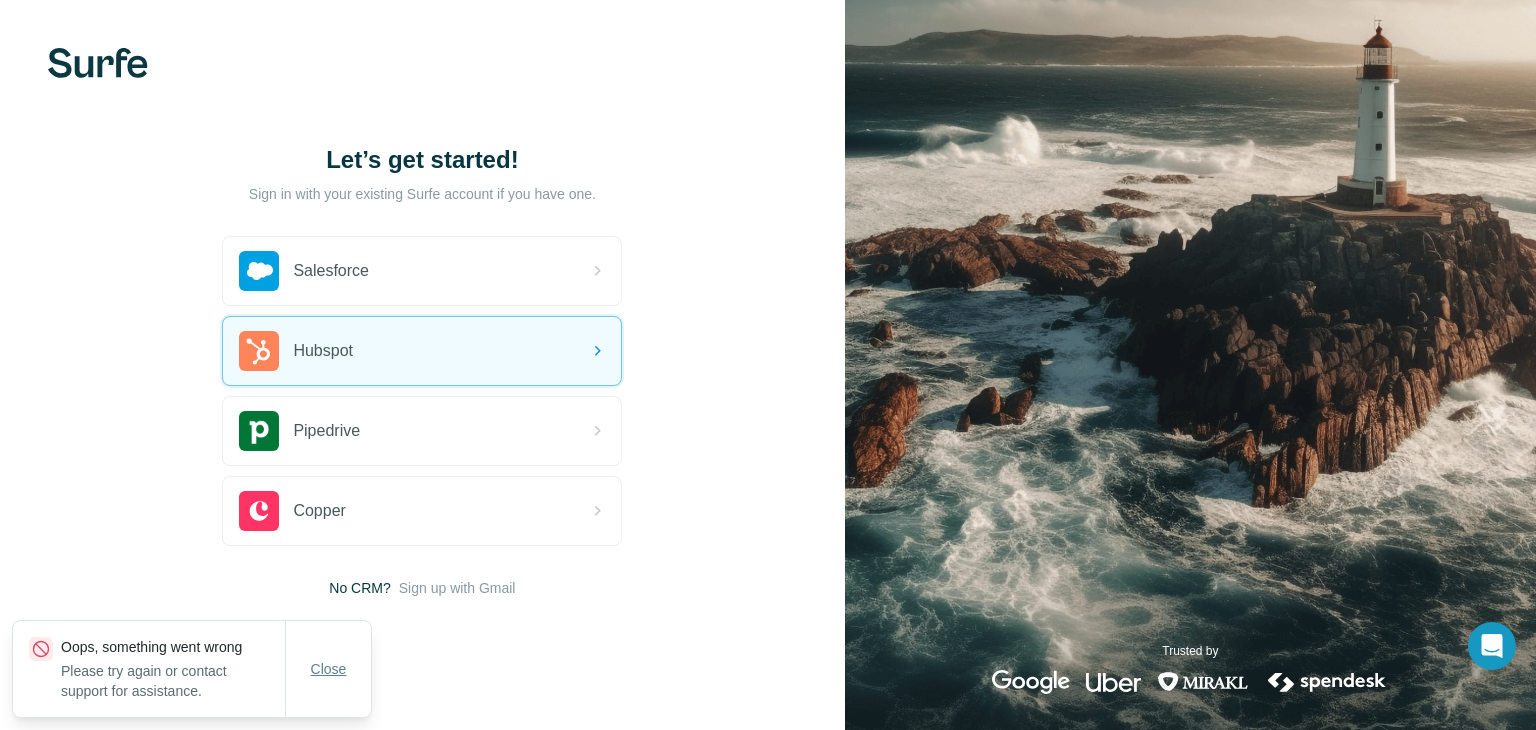 click on "Close" at bounding box center (329, 669) 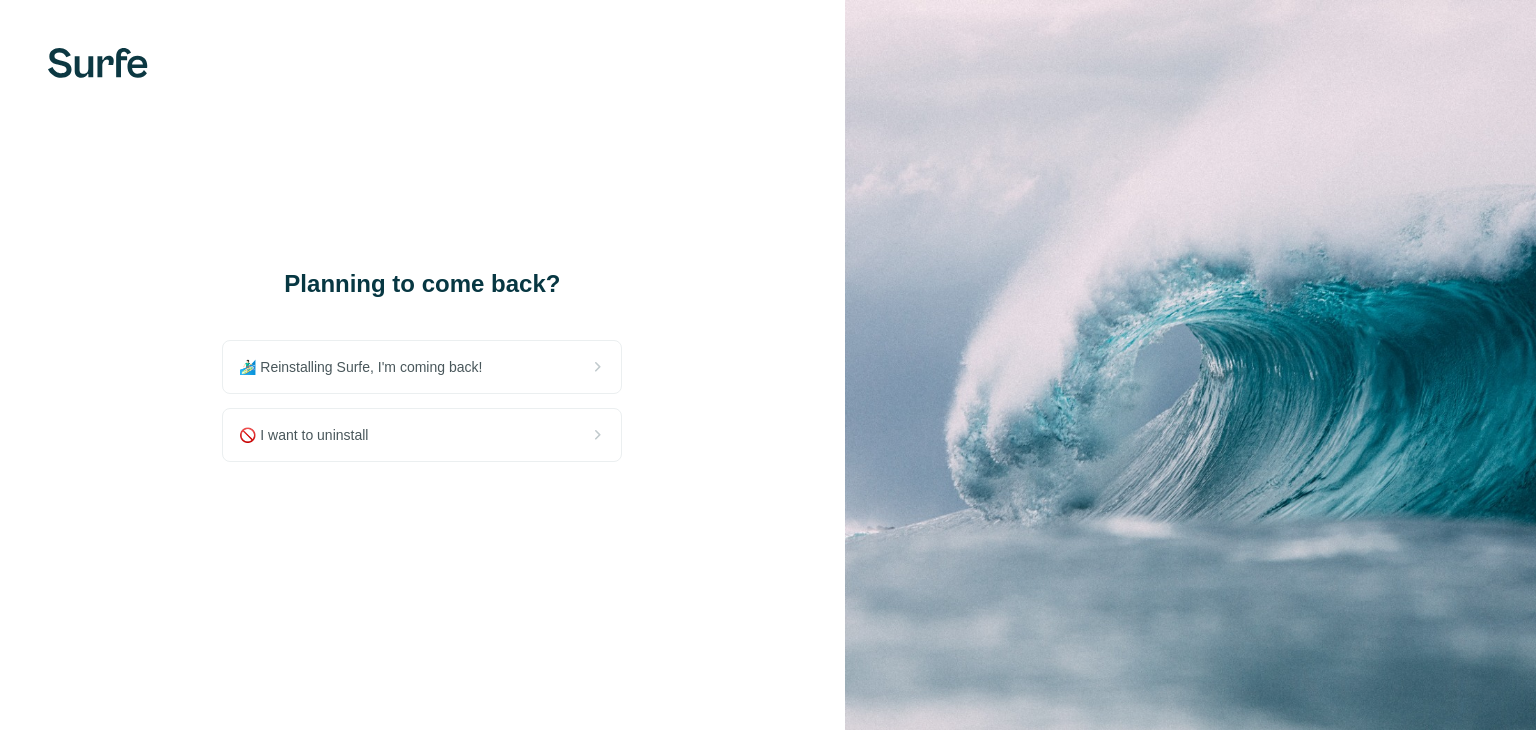 scroll, scrollTop: 0, scrollLeft: 0, axis: both 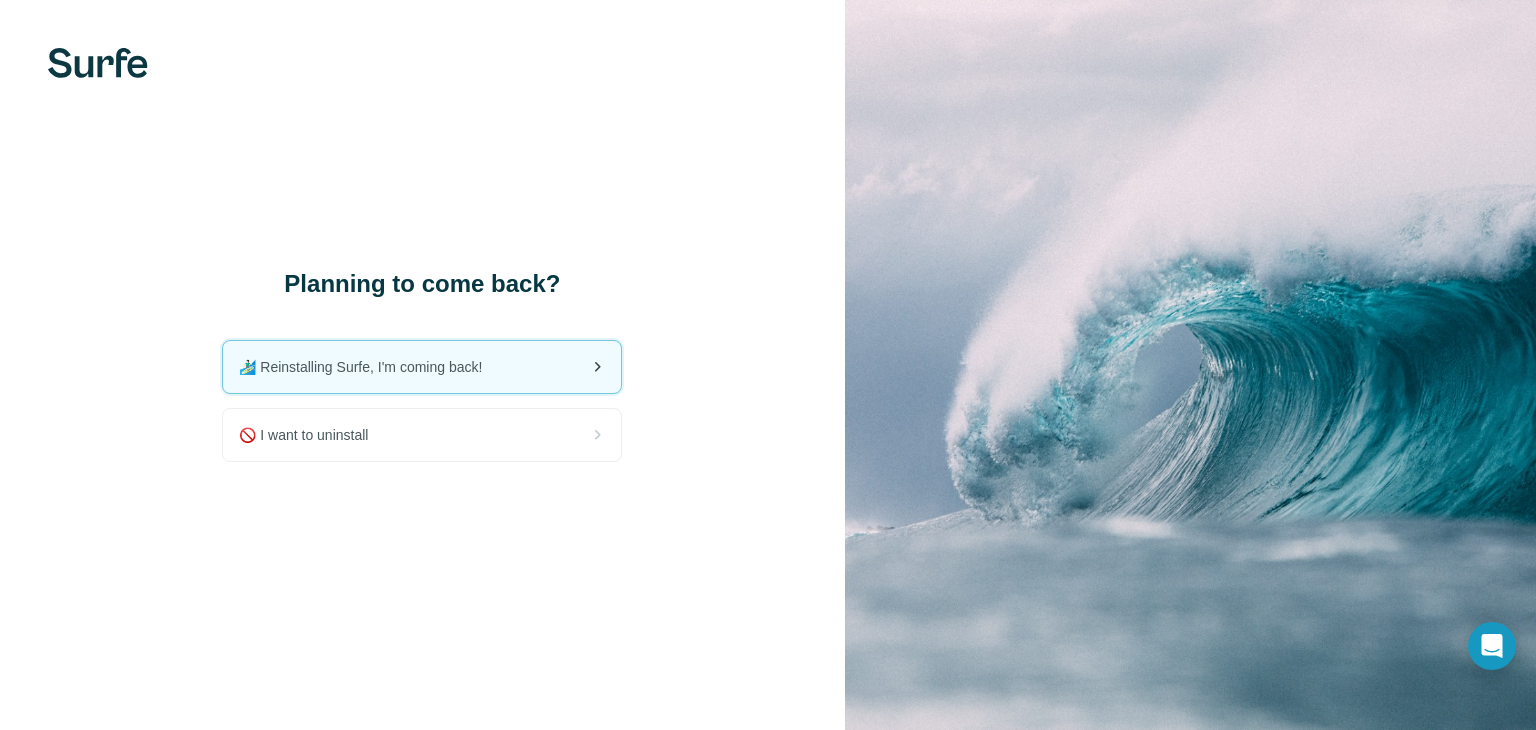 click on "🏄🏻‍♂️ Reinstalling Surfe, I'm coming back!" at bounding box center (422, 367) 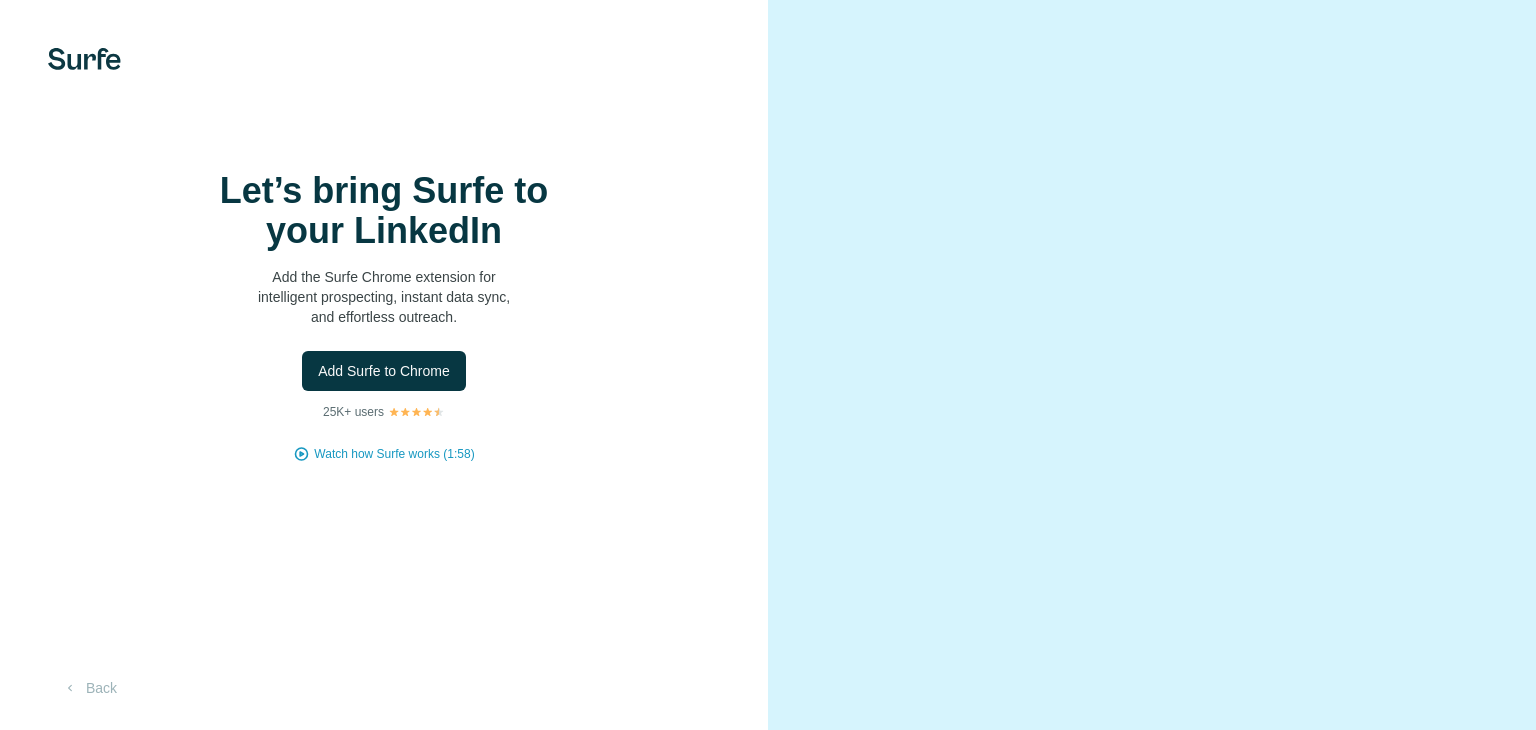 scroll, scrollTop: 0, scrollLeft: 0, axis: both 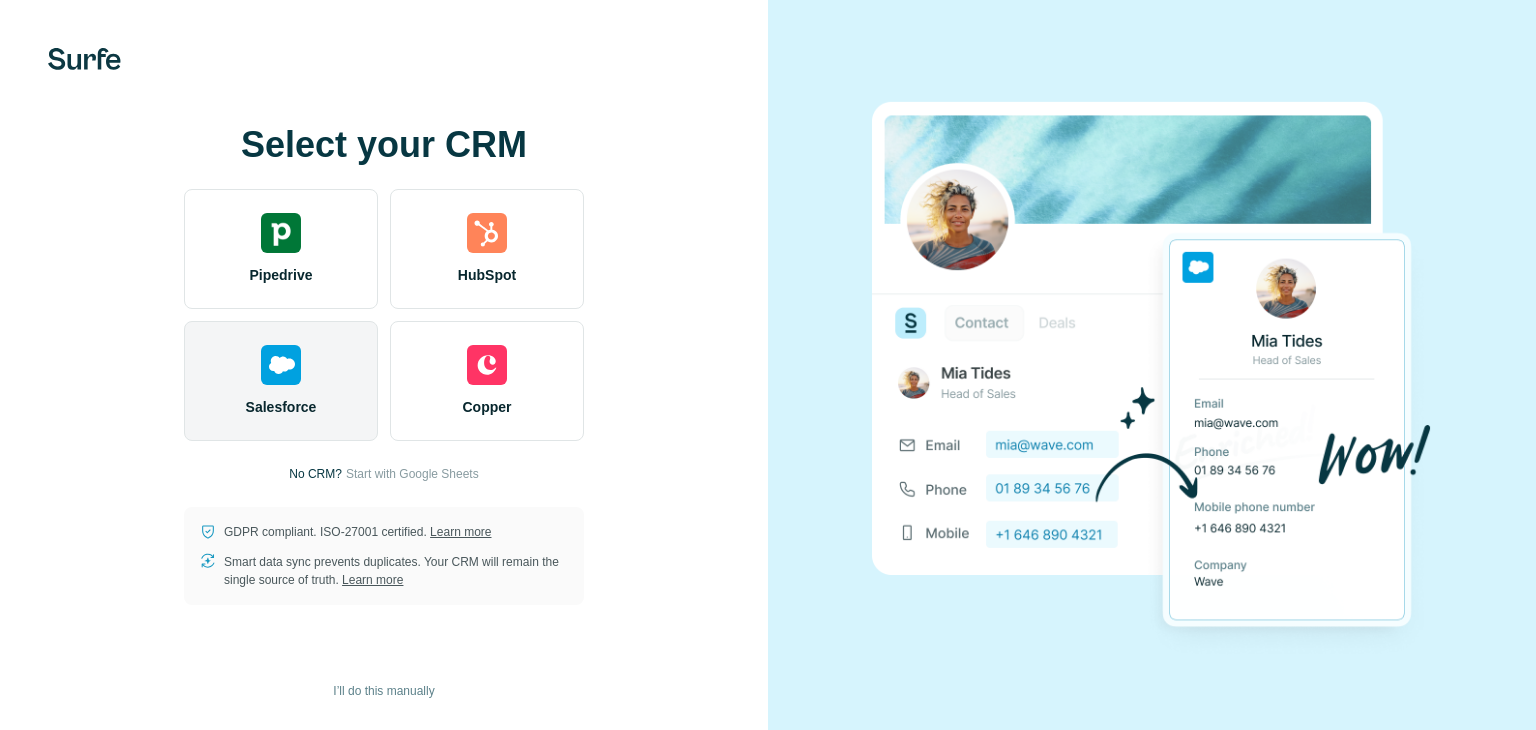 click on "Salesforce" at bounding box center [281, 381] 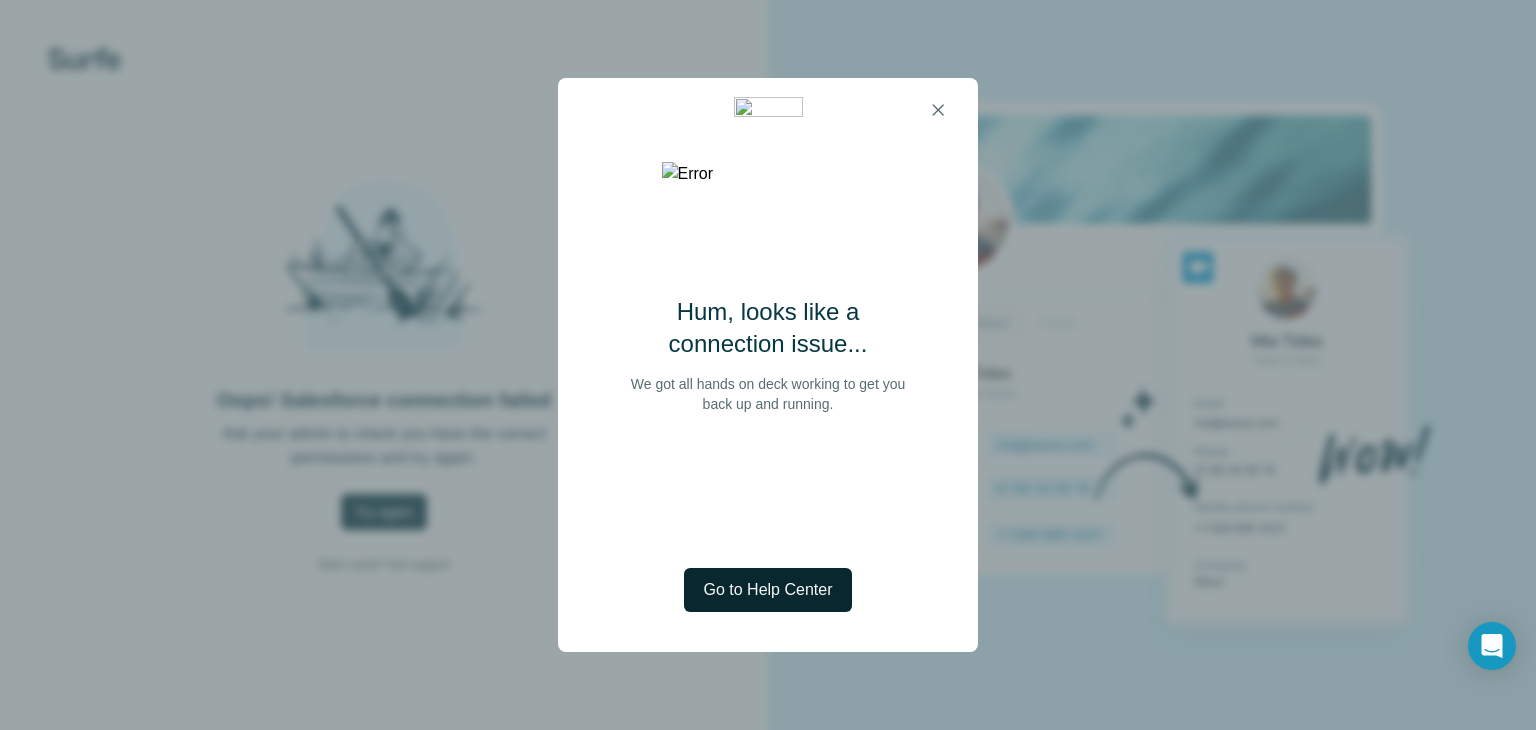 click on "Go to Help Center" at bounding box center (768, 590) 